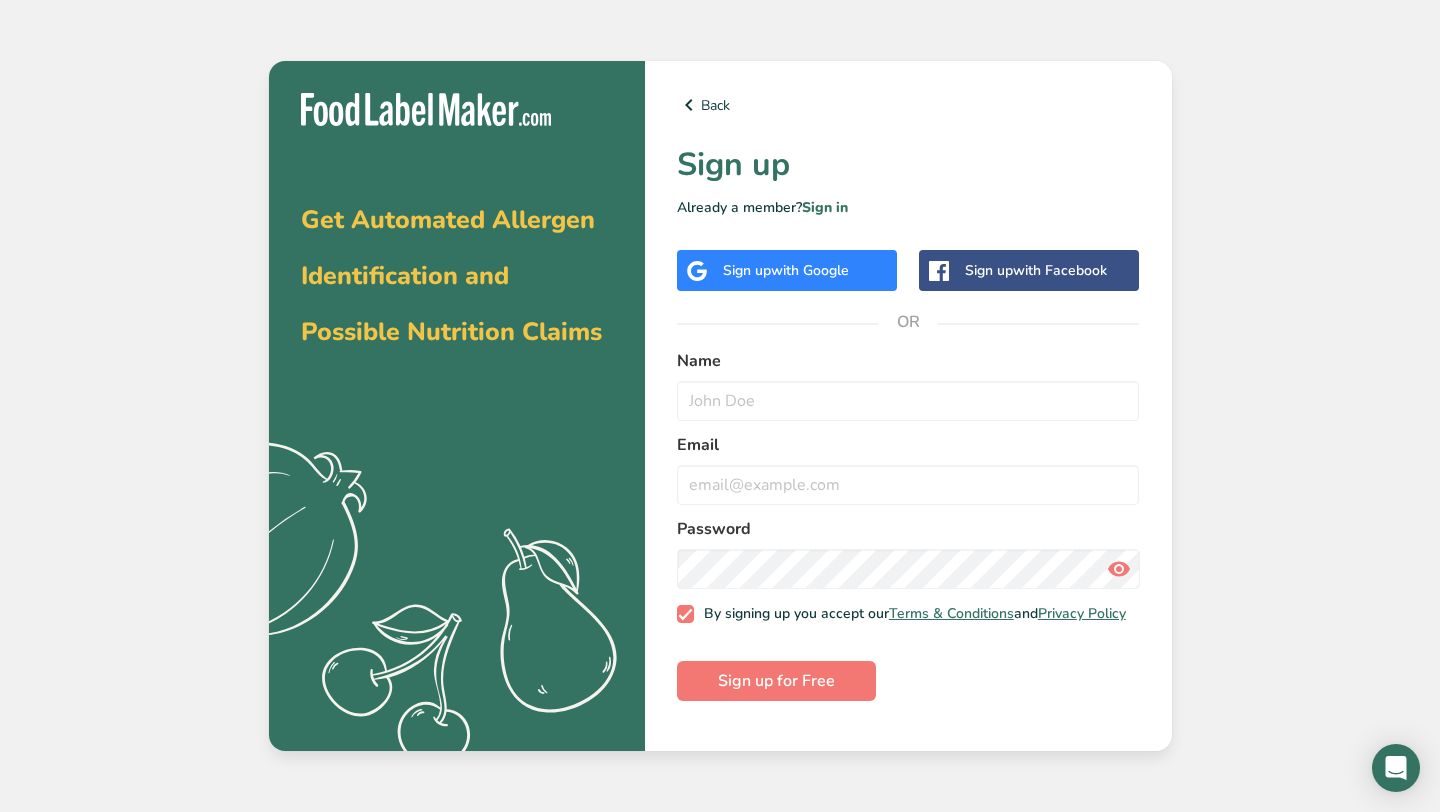 scroll, scrollTop: 0, scrollLeft: 0, axis: both 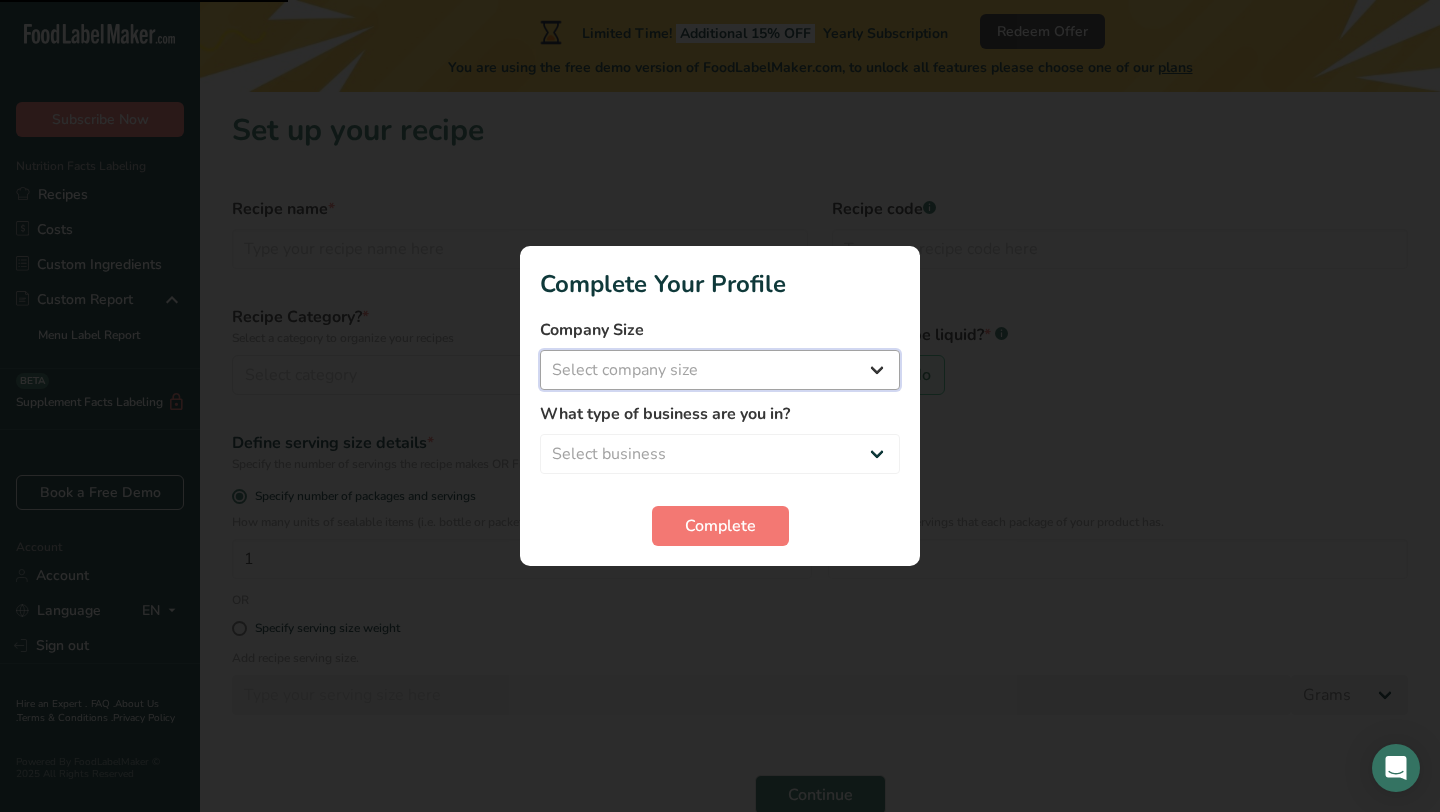 click on "Select company size
Fewer than 10 Employees
10 to 50 Employees
51 to 500 Employees
Over 500 Employees" at bounding box center [720, 370] 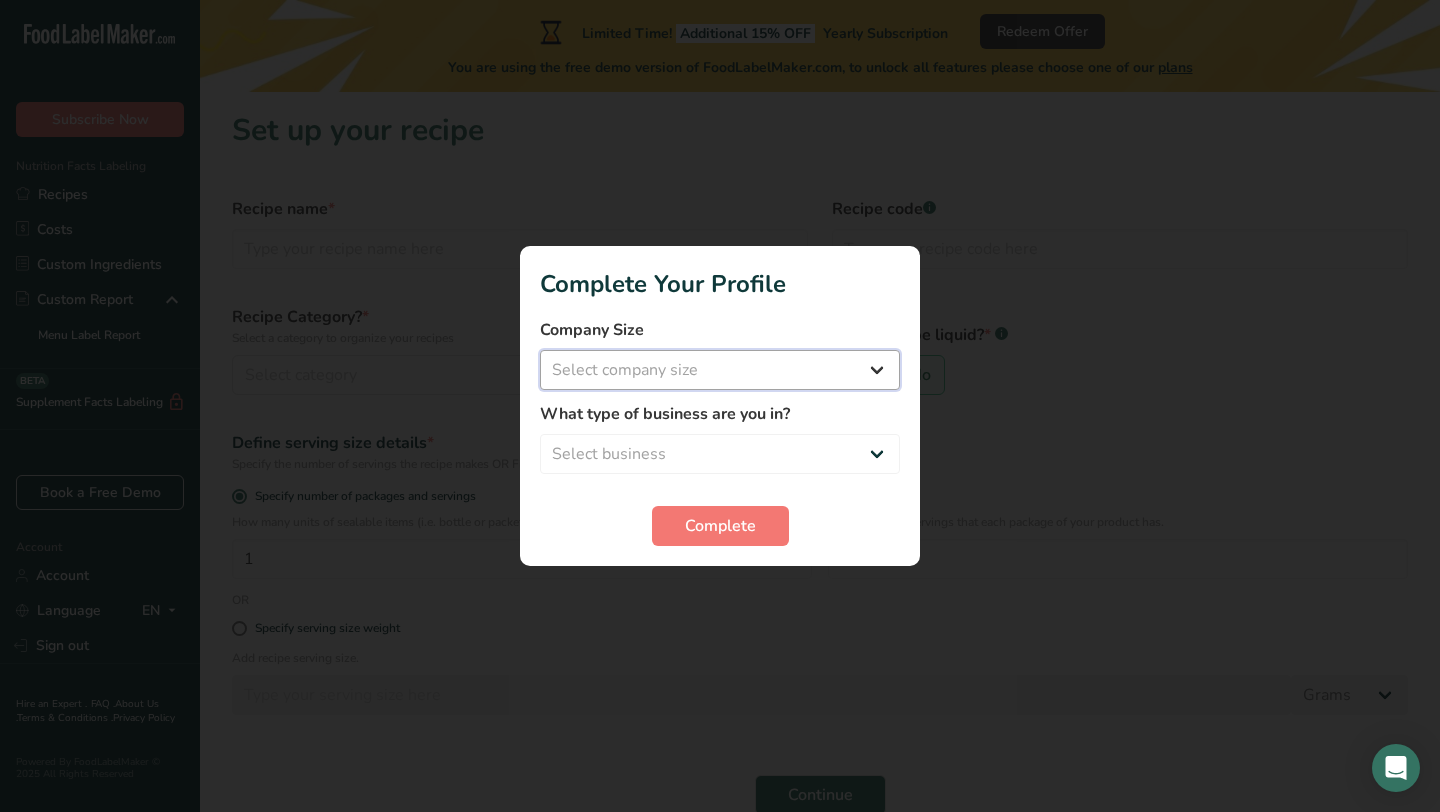 select on "1" 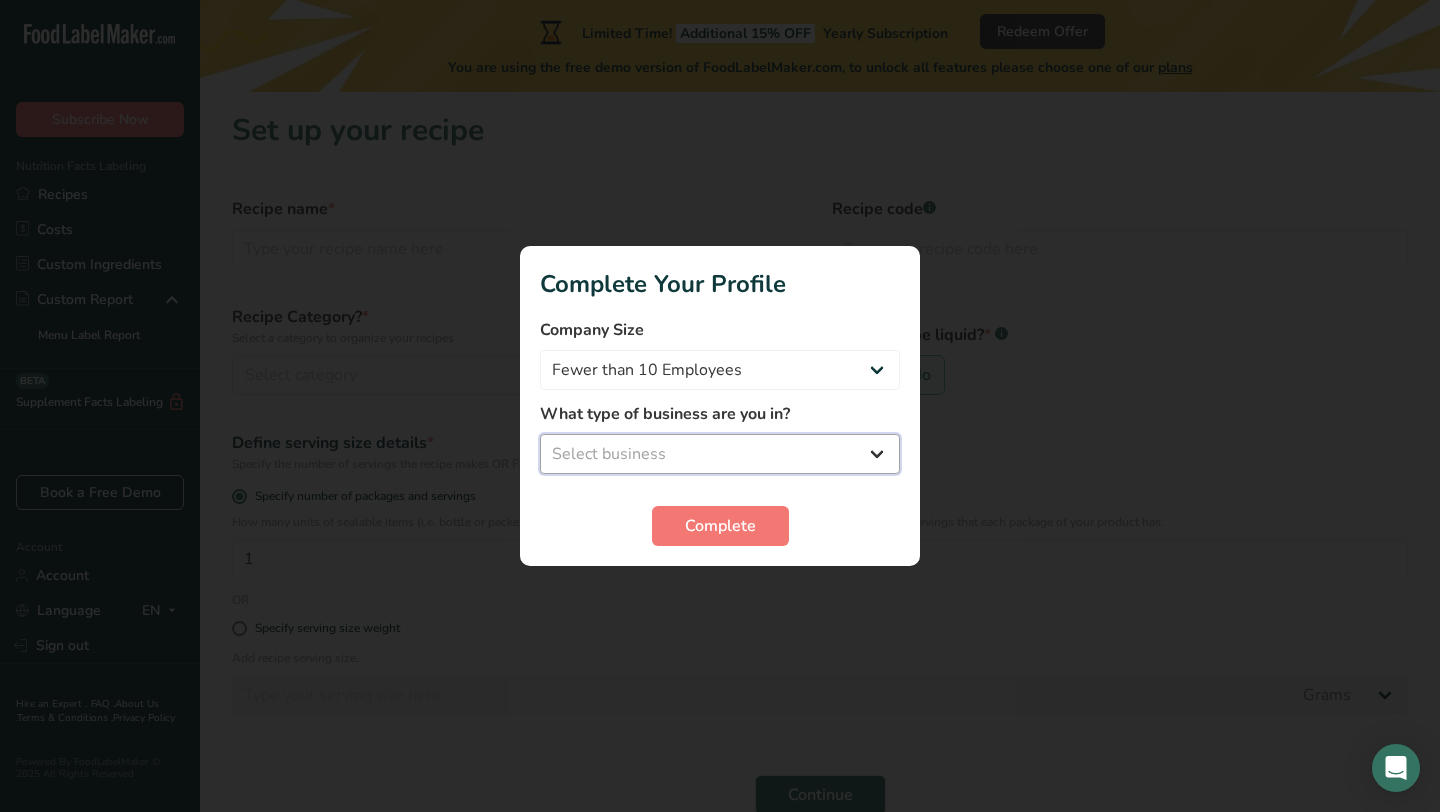 click on "Select business
Packaged Food Manufacturer
Restaurant & Cafe
Bakery
Meal Plans & Catering Company
Nutritionist
Food Blogger
Personal Trainer
Other" at bounding box center (720, 454) 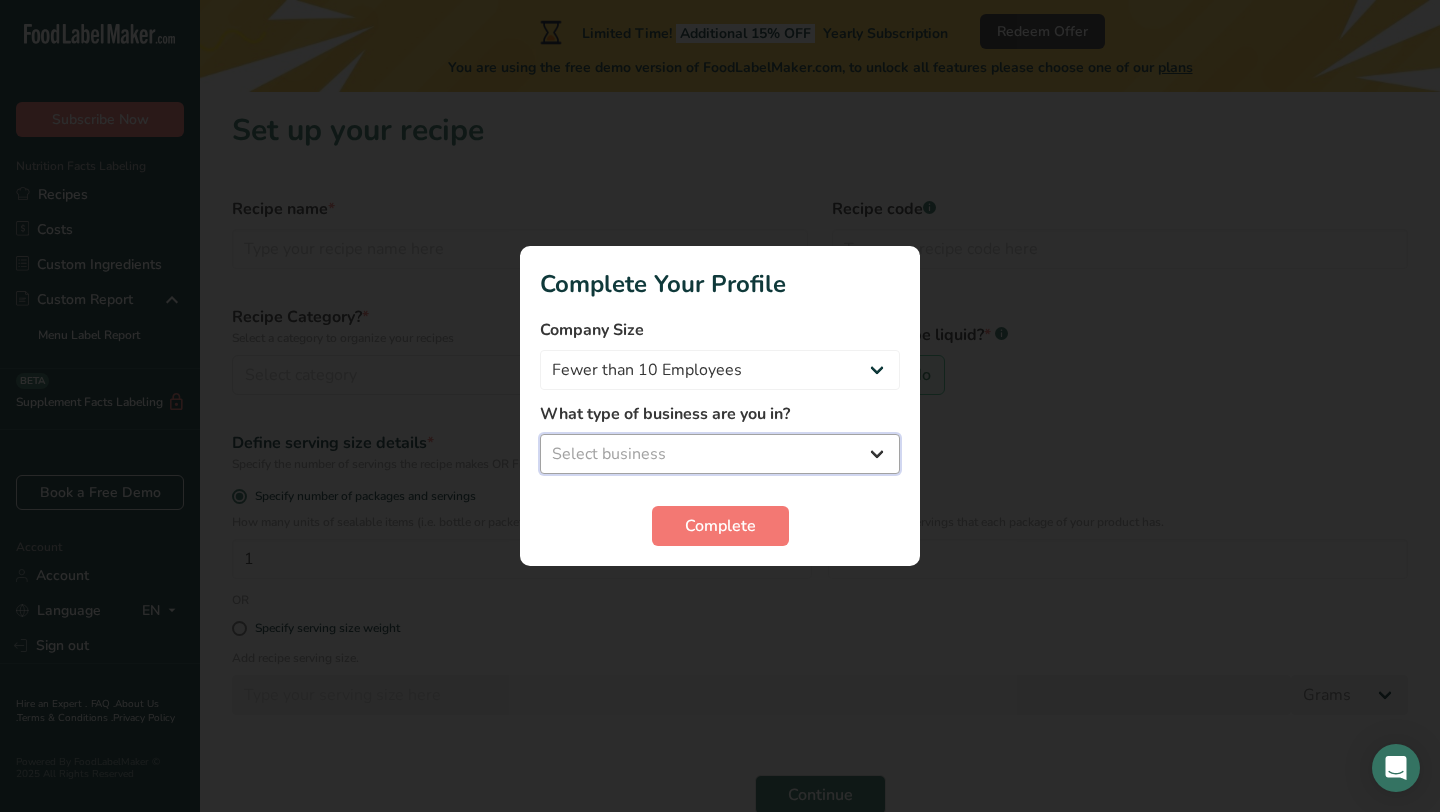 select on "1" 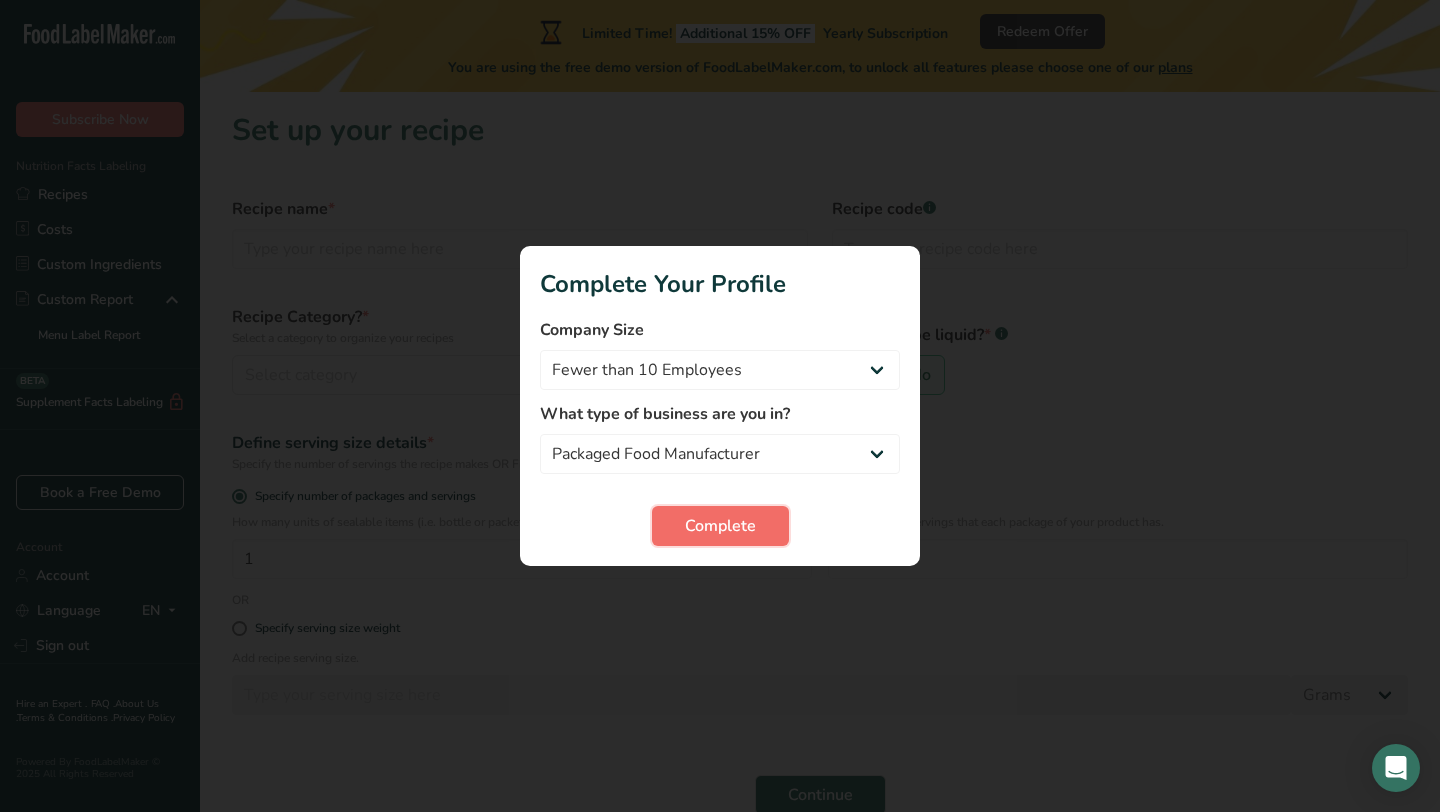 click on "Complete" at bounding box center [720, 526] 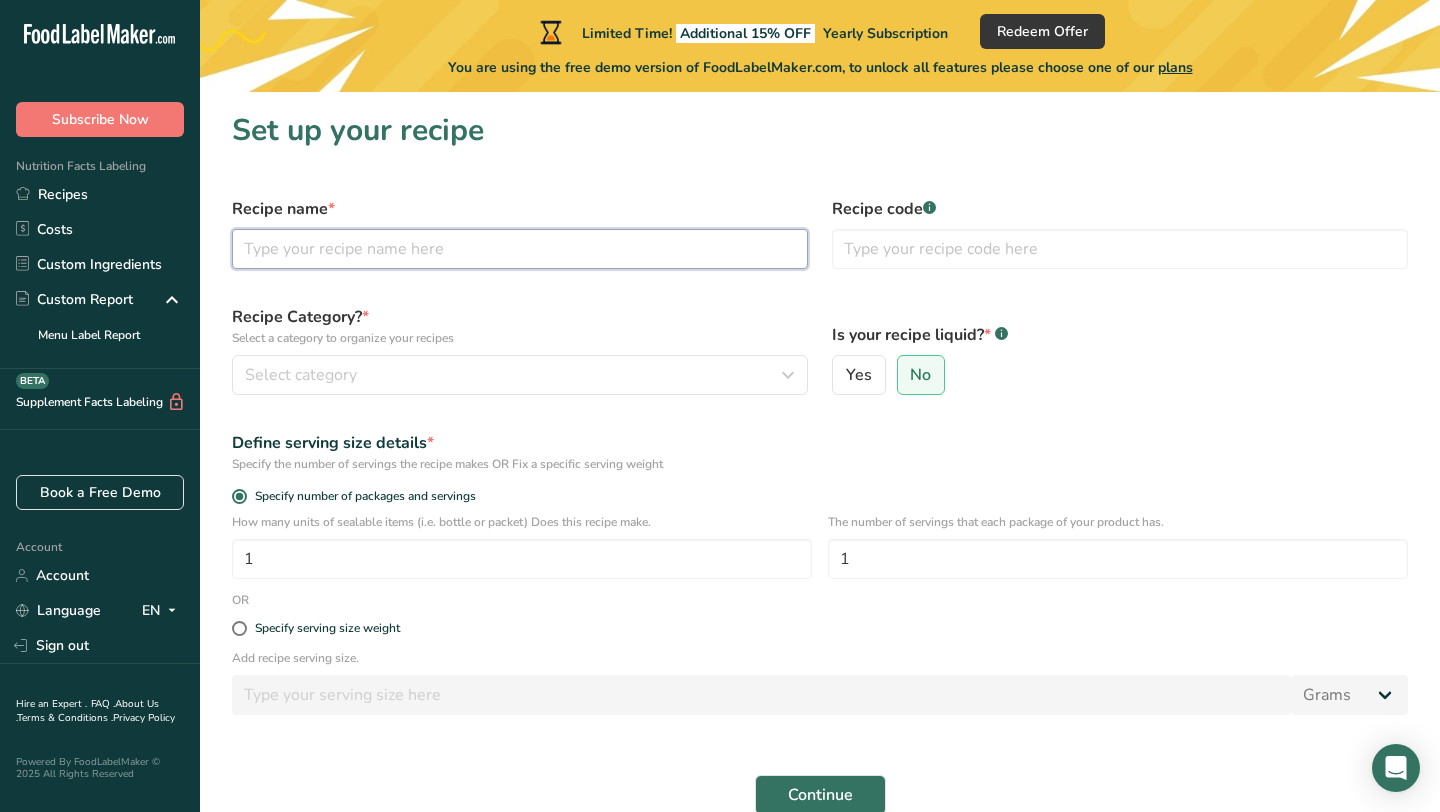 click at bounding box center (520, 249) 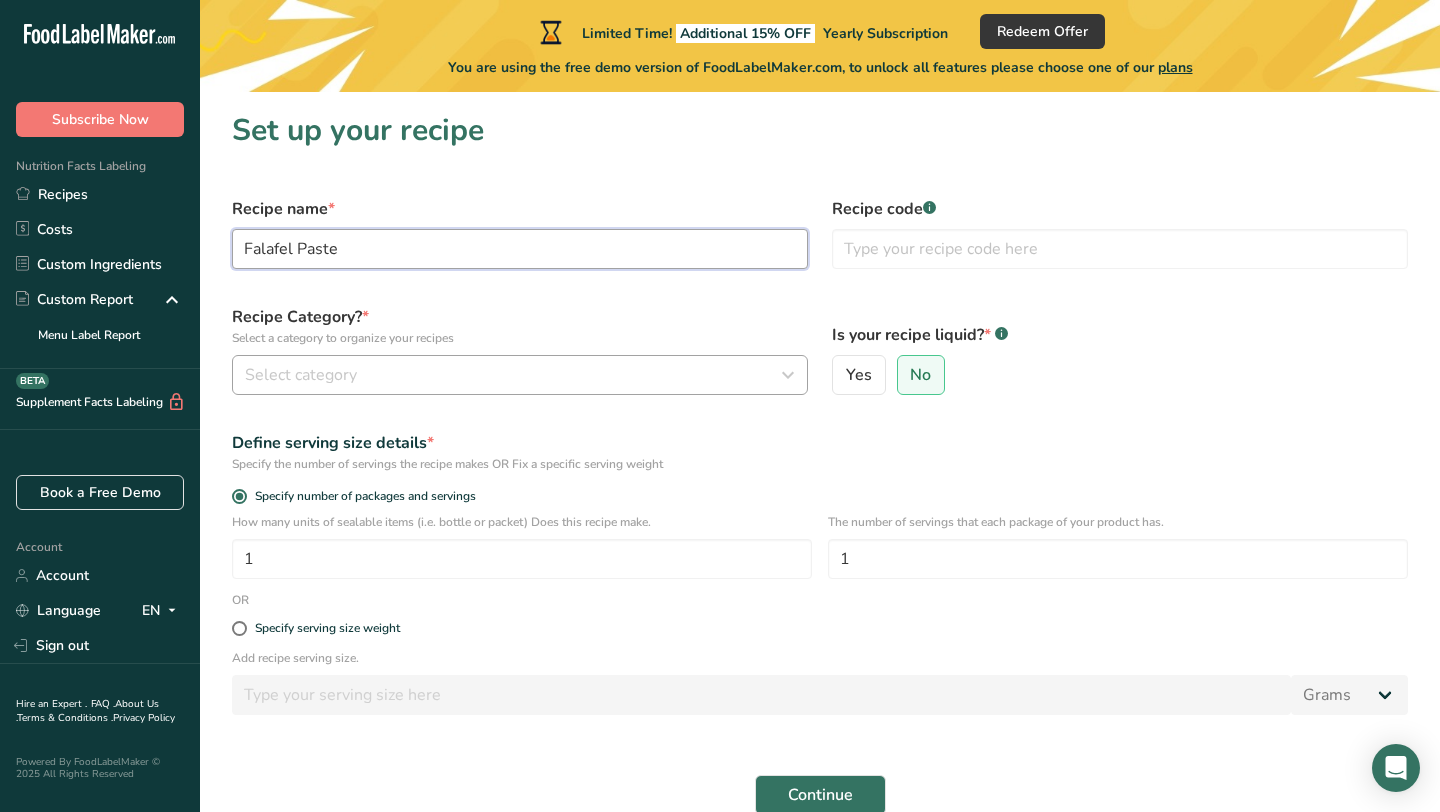 type on "Falafel Paste" 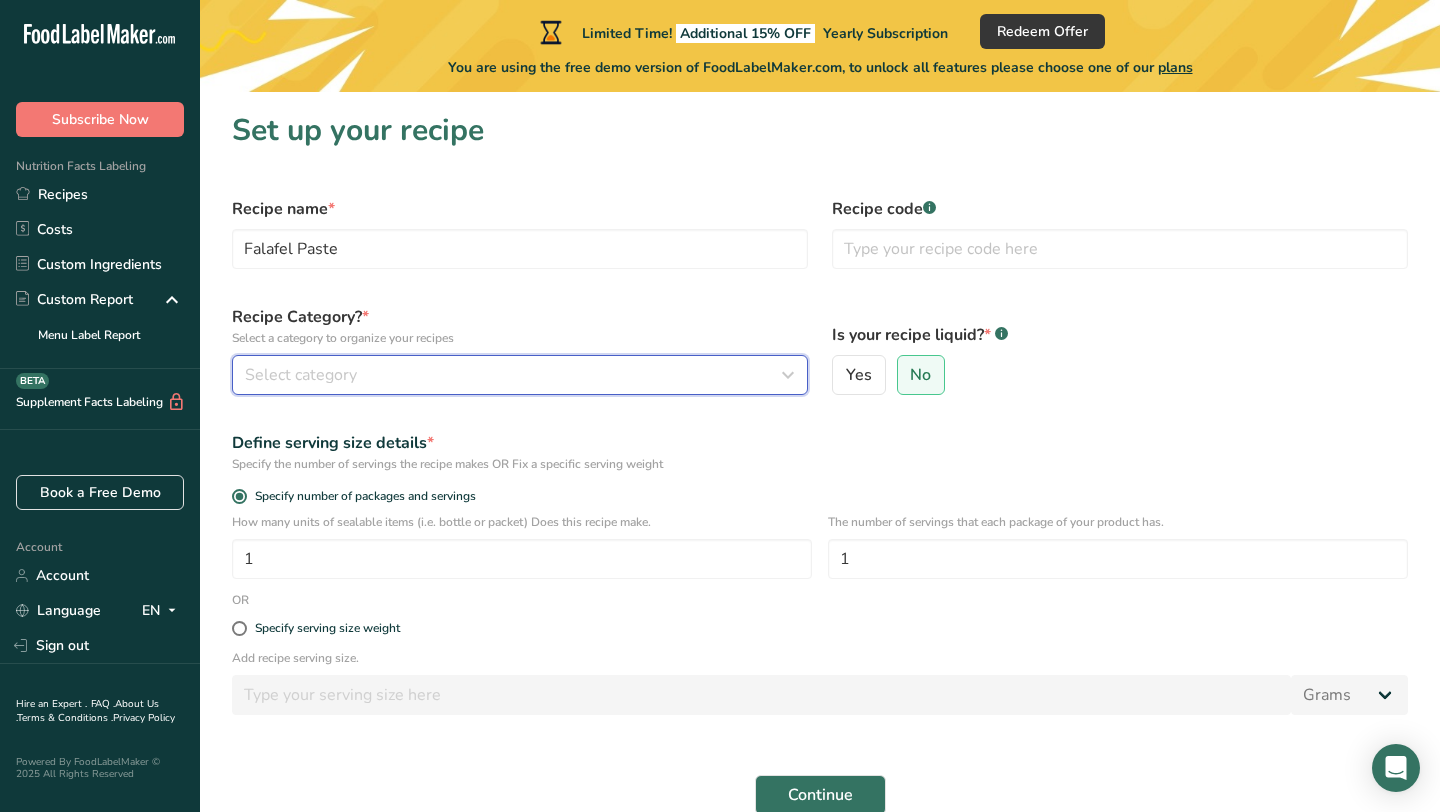 click on "Select category" at bounding box center [514, 375] 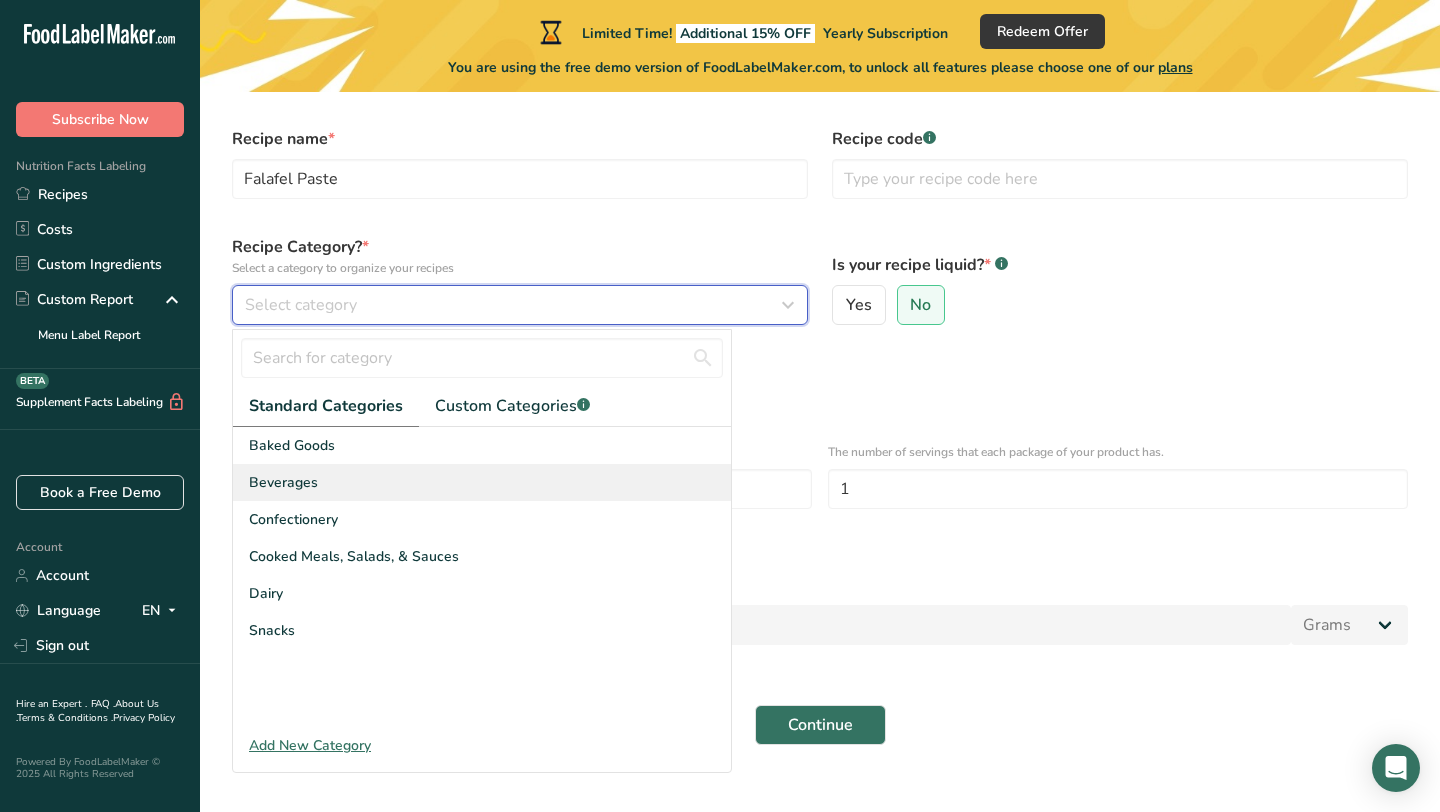 scroll, scrollTop: 74, scrollLeft: 0, axis: vertical 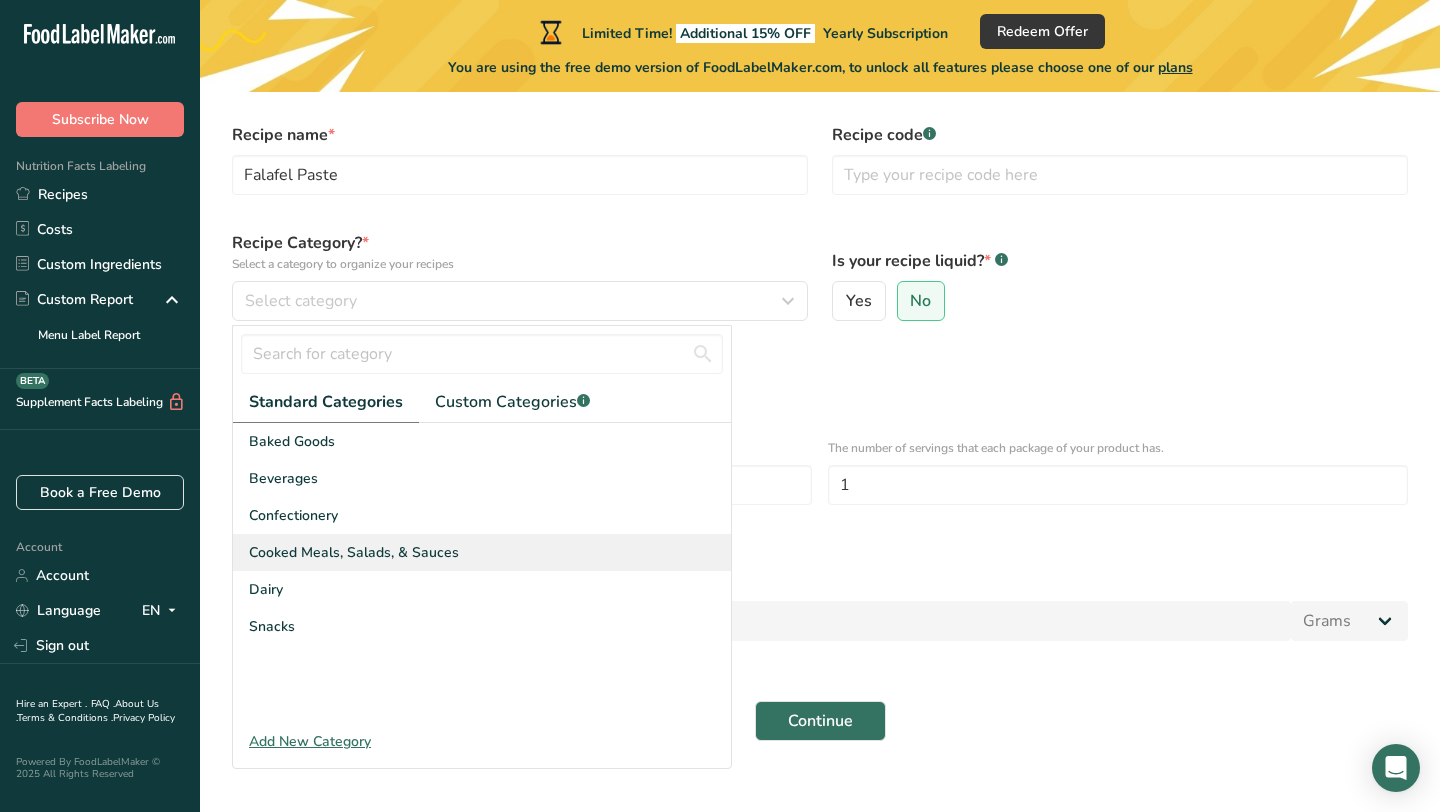click on "Cooked Meals, Salads, & Sauces" at bounding box center [354, 552] 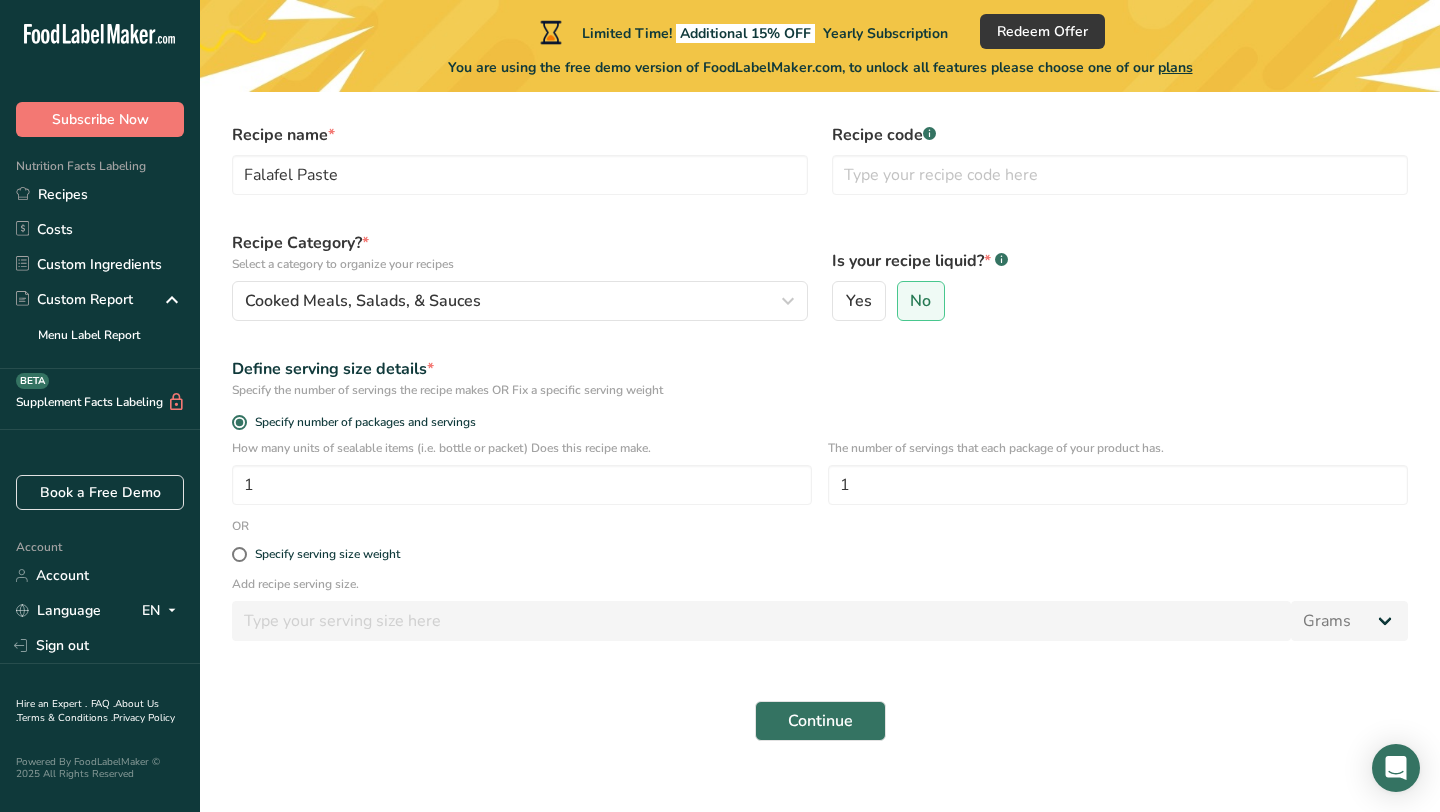 scroll, scrollTop: 99, scrollLeft: 0, axis: vertical 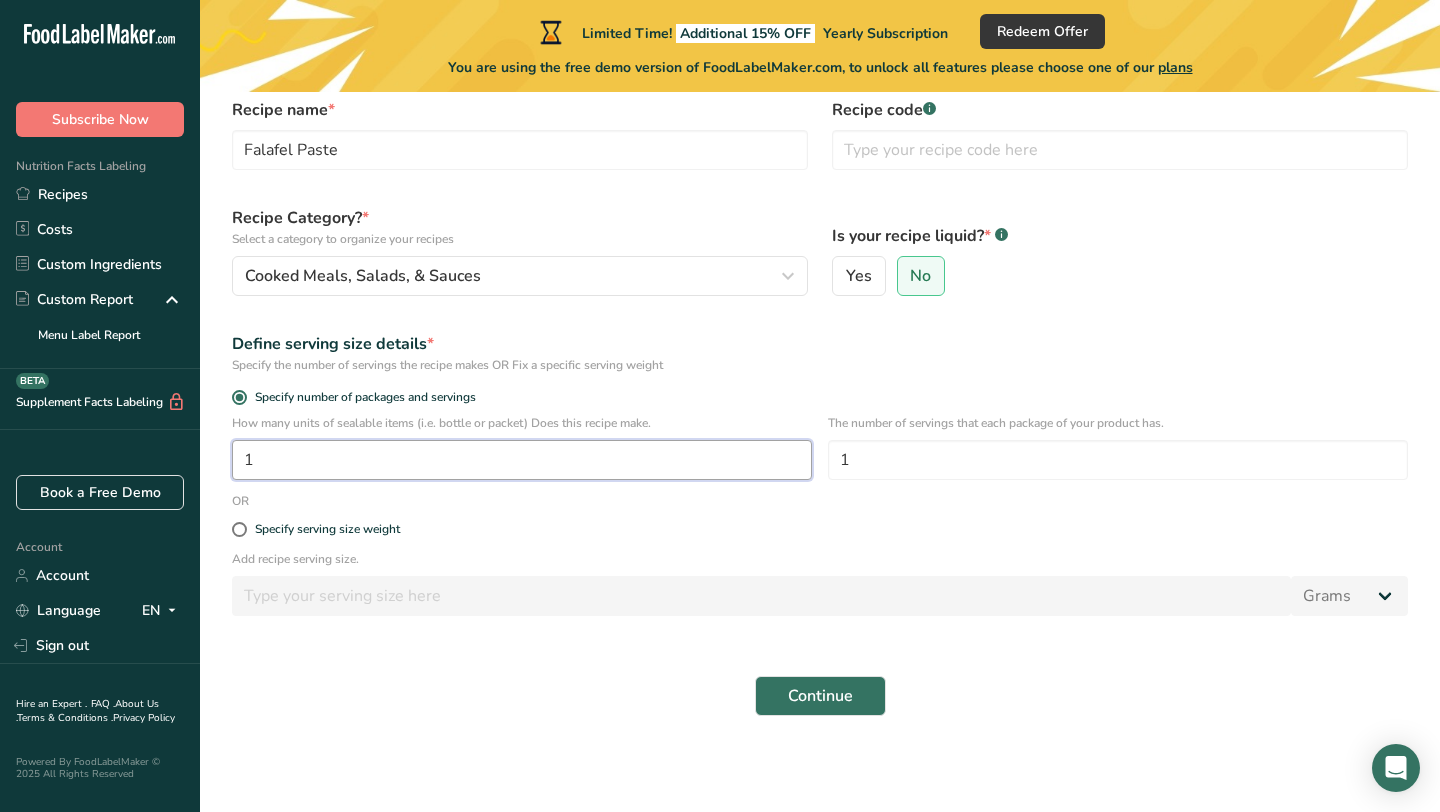 drag, startPoint x: 324, startPoint y: 467, endPoint x: 222, endPoint y: 467, distance: 102 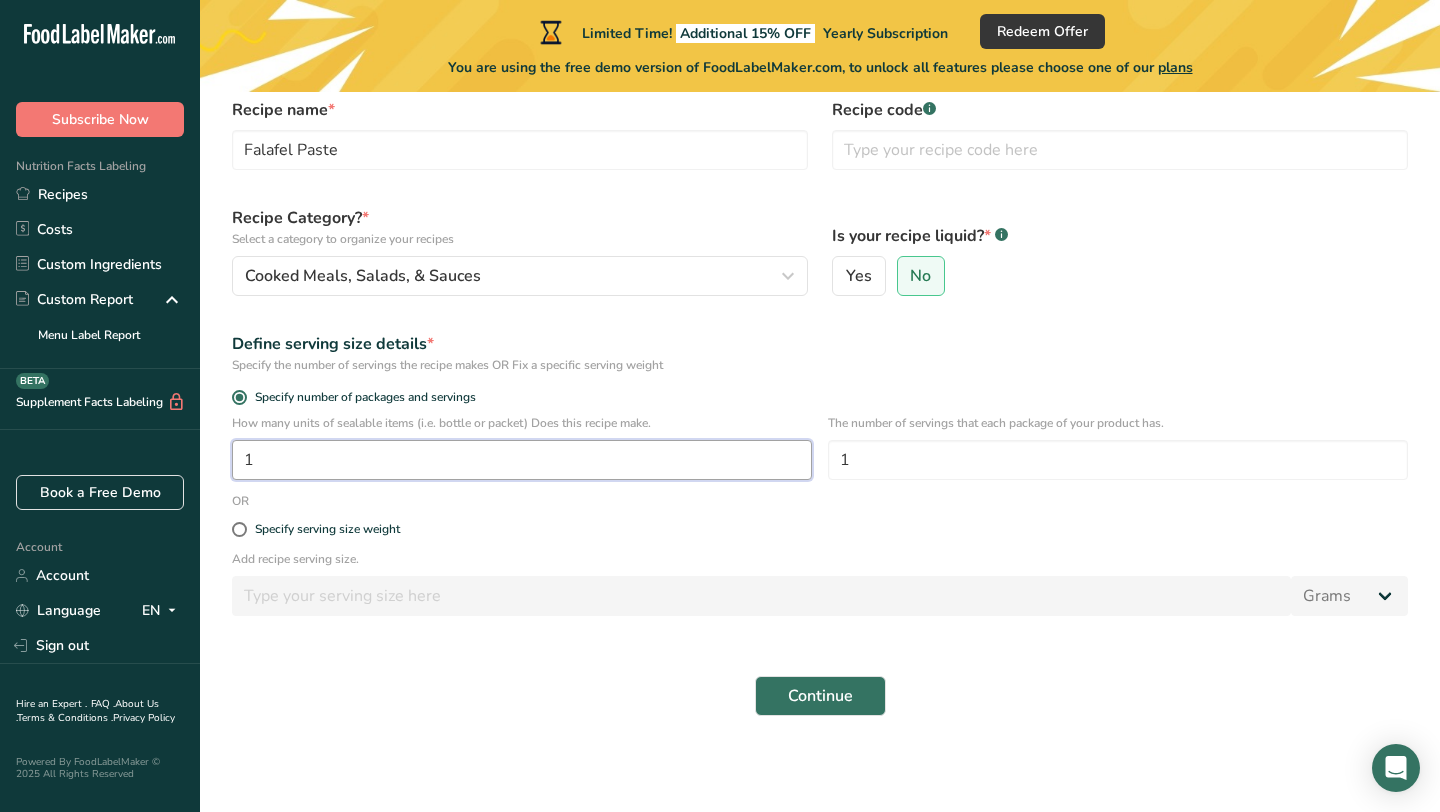 click on "How many units of sealable items (i.e. bottle or packet) Does this recipe make.
1
The number of servings that each package of your product has.
1" at bounding box center (820, 453) 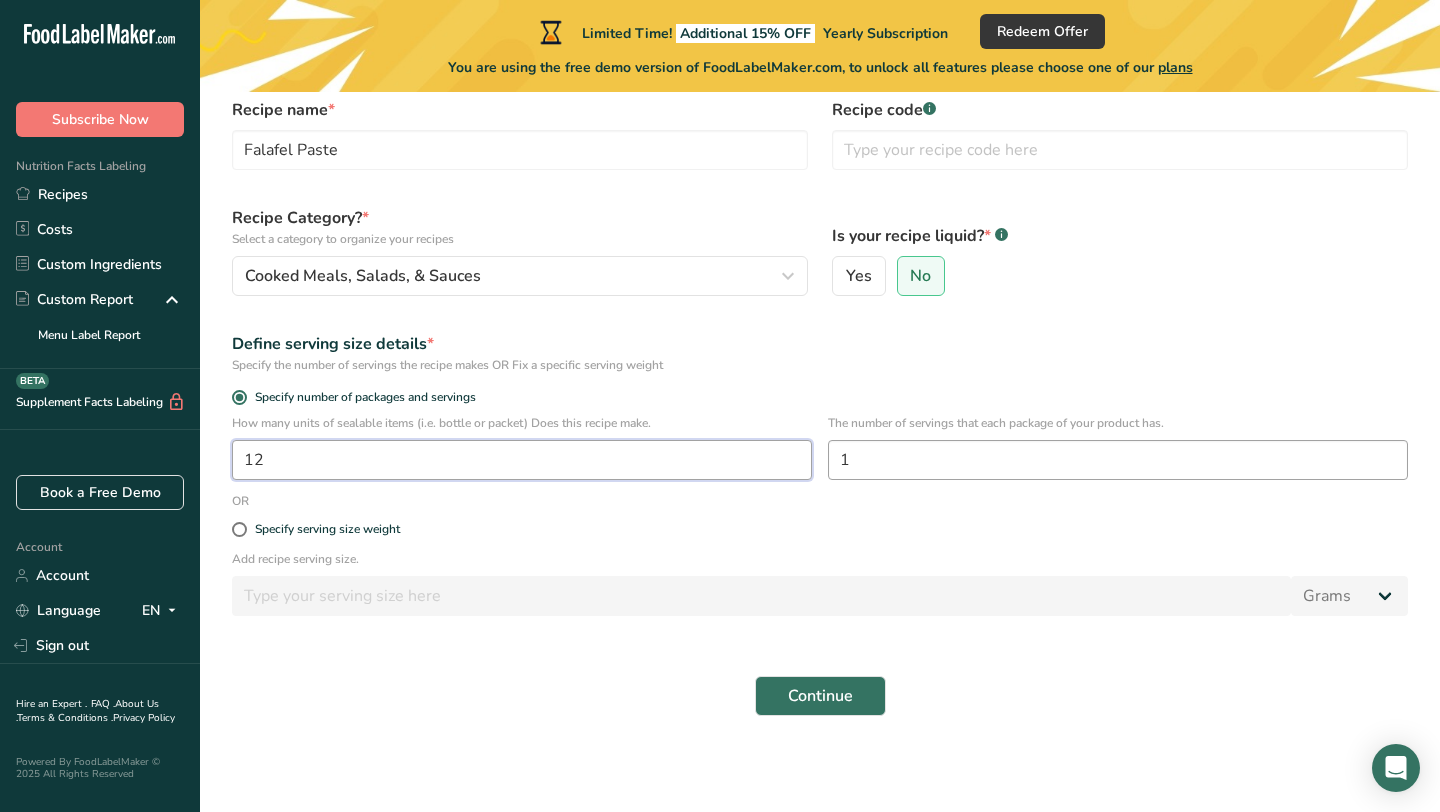 type on "12" 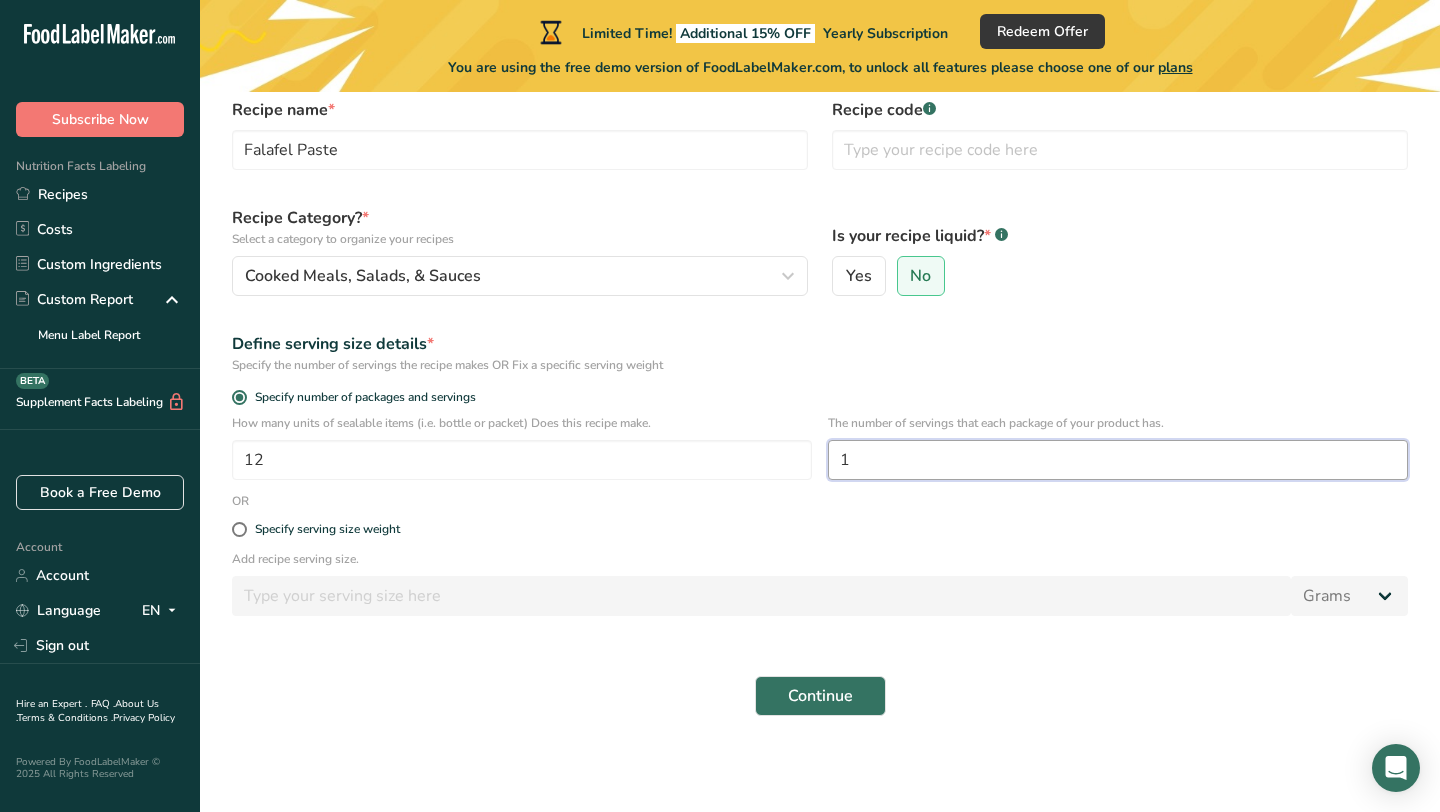 click on "1" at bounding box center (1118, 460) 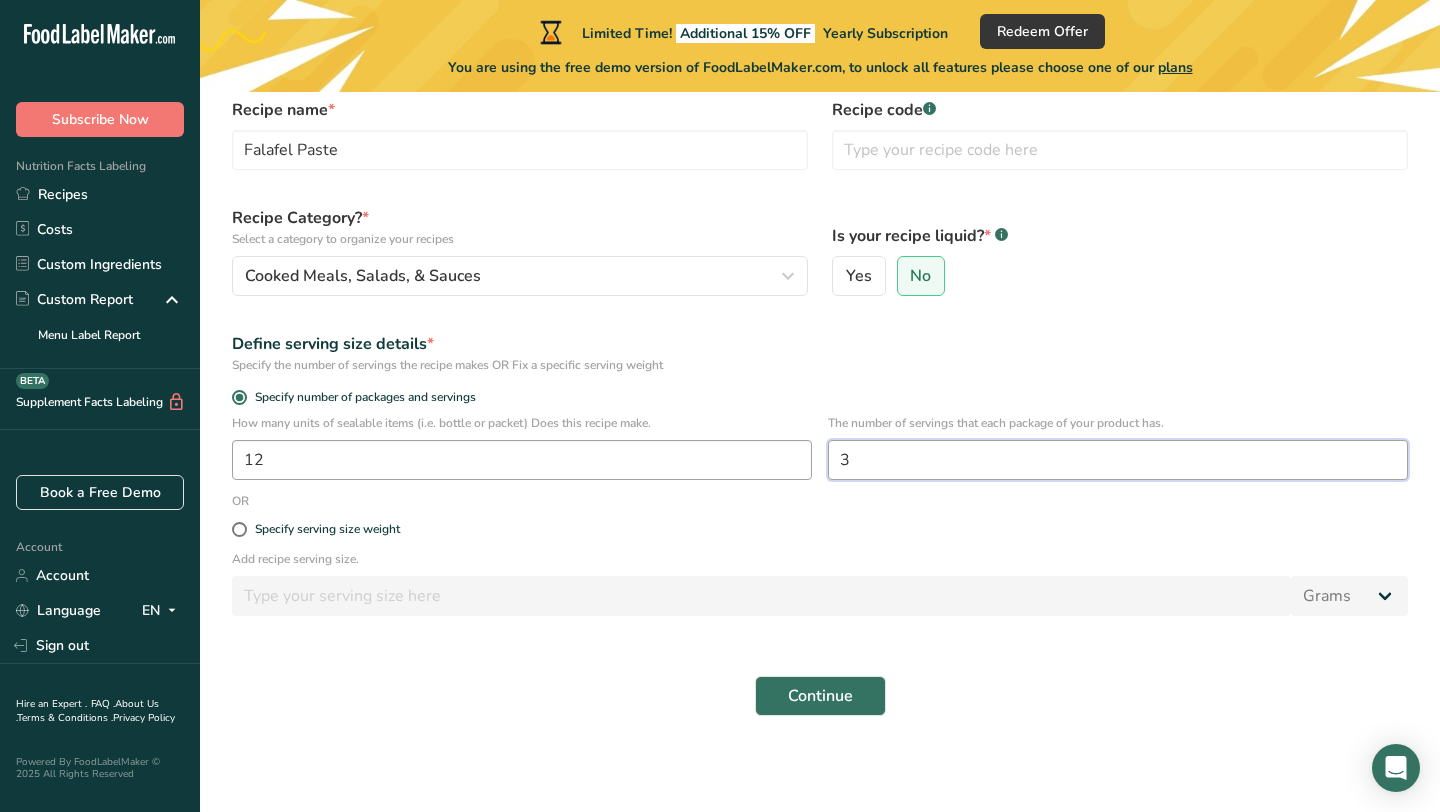 type on "3" 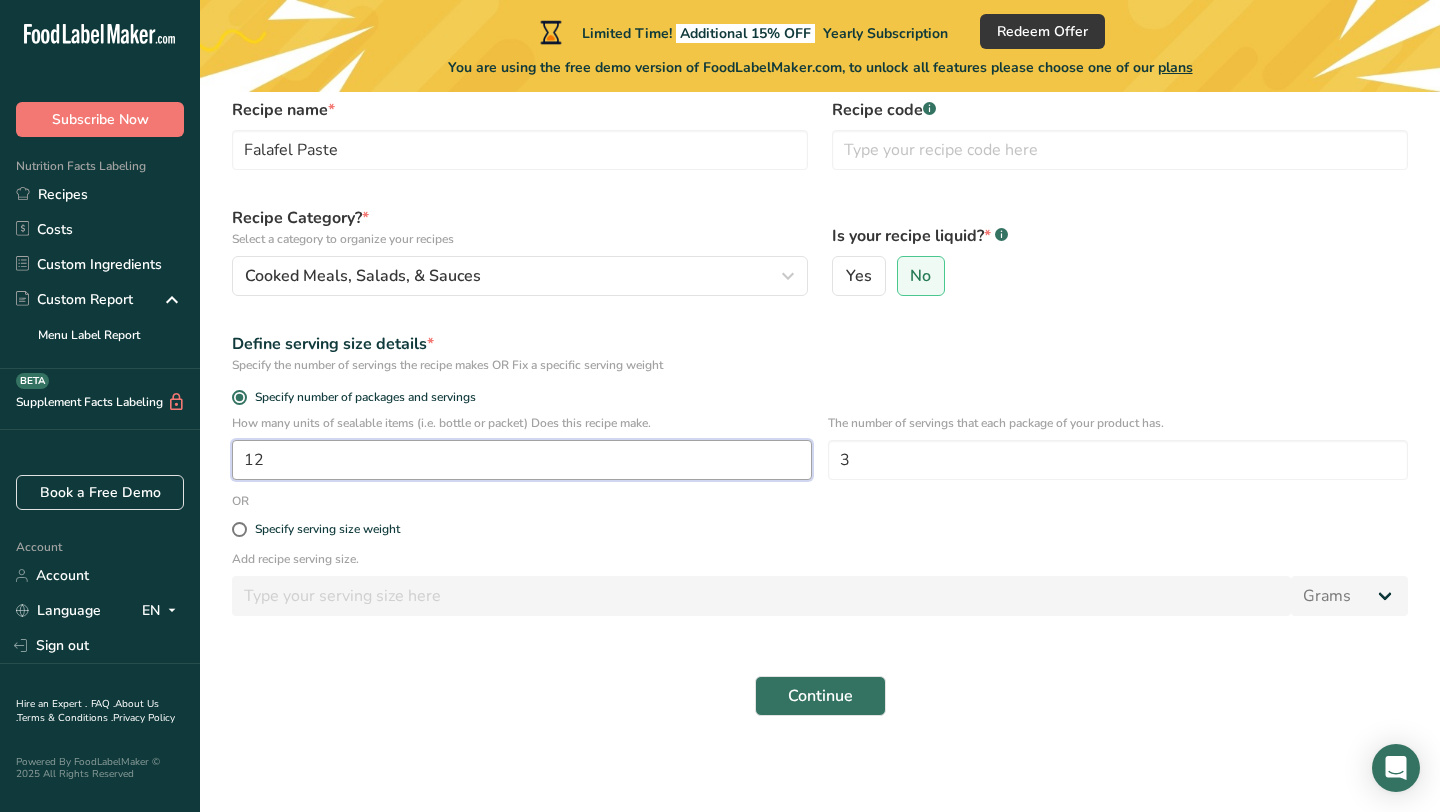 click on "12" at bounding box center (522, 460) 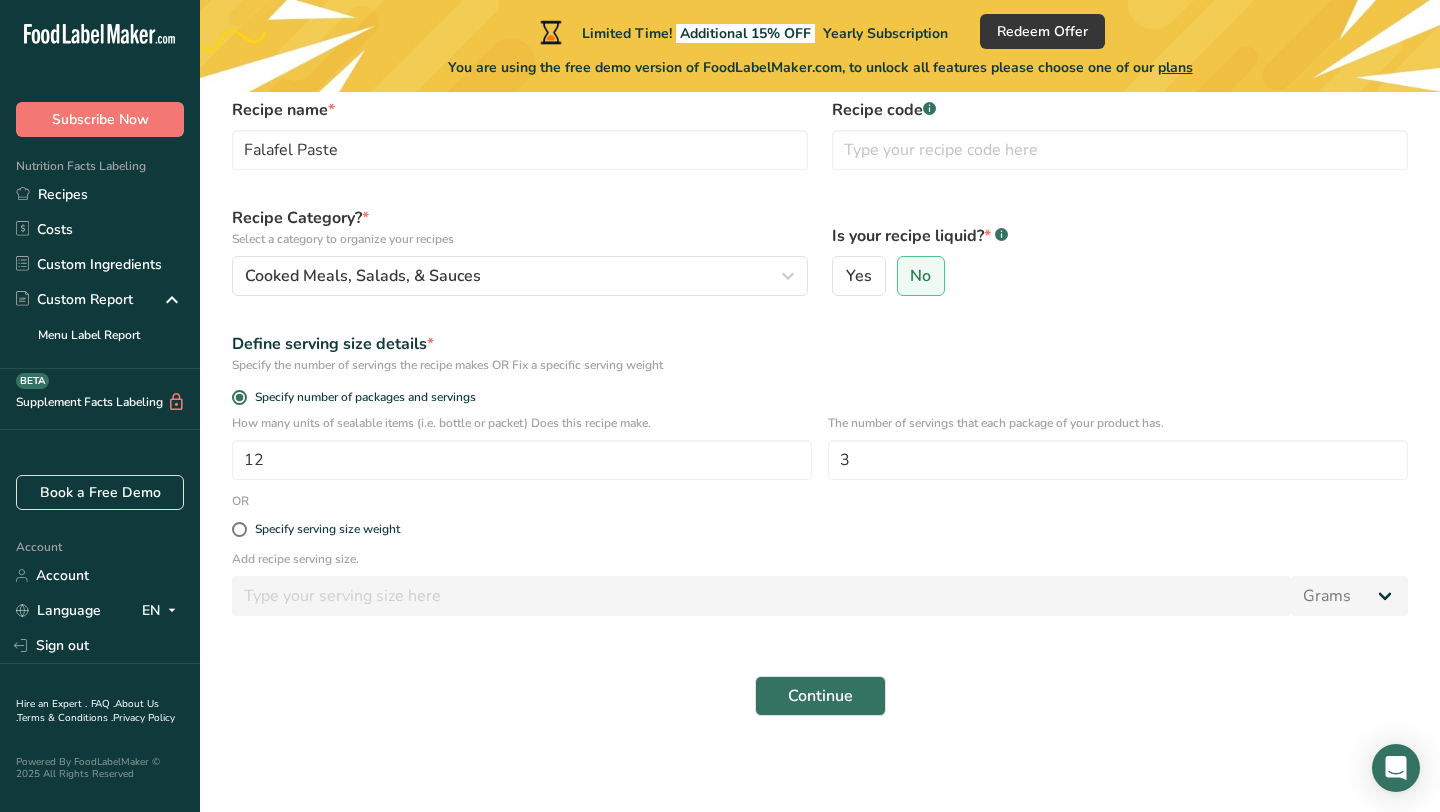 click on "Recipe name *   Falafel Paste
Recipe code
.a-a{fill:#347362;}.b-a{fill:#fff;}
Recipe Category? *
Select a category to organize your recipes
Cooked Meals, Salads, & Sauces
Standard Categories
Custom Categories
.a-a{fill:#347362;}.b-a{fill:#fff;}
Baked Goods
Beverages
Confectionery
Cooked Meals, Salads, & Sauces
Dairy
Snacks
Add New Category
Is your recipe liquid? *   .a-a{fill:#347362;}.b-a{fill:#fff;}           Yes   No
Define serving size details *
Specify the number of servings the recipe makes OR Fix a specific serving weight
Specify number of packages and servings
[NUMBER]     [NUMBER]
OR" at bounding box center (820, 407) 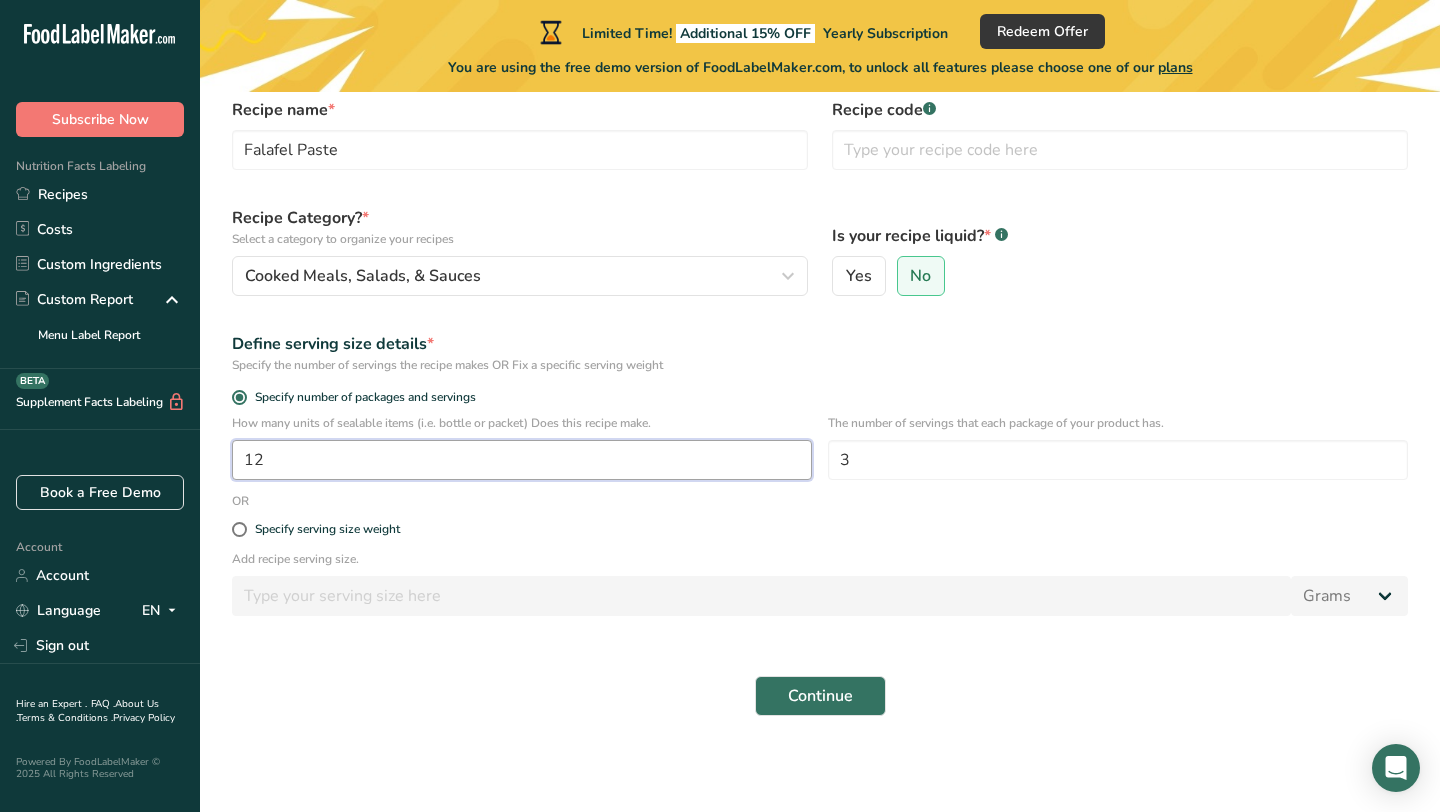 click on "12" at bounding box center (522, 460) 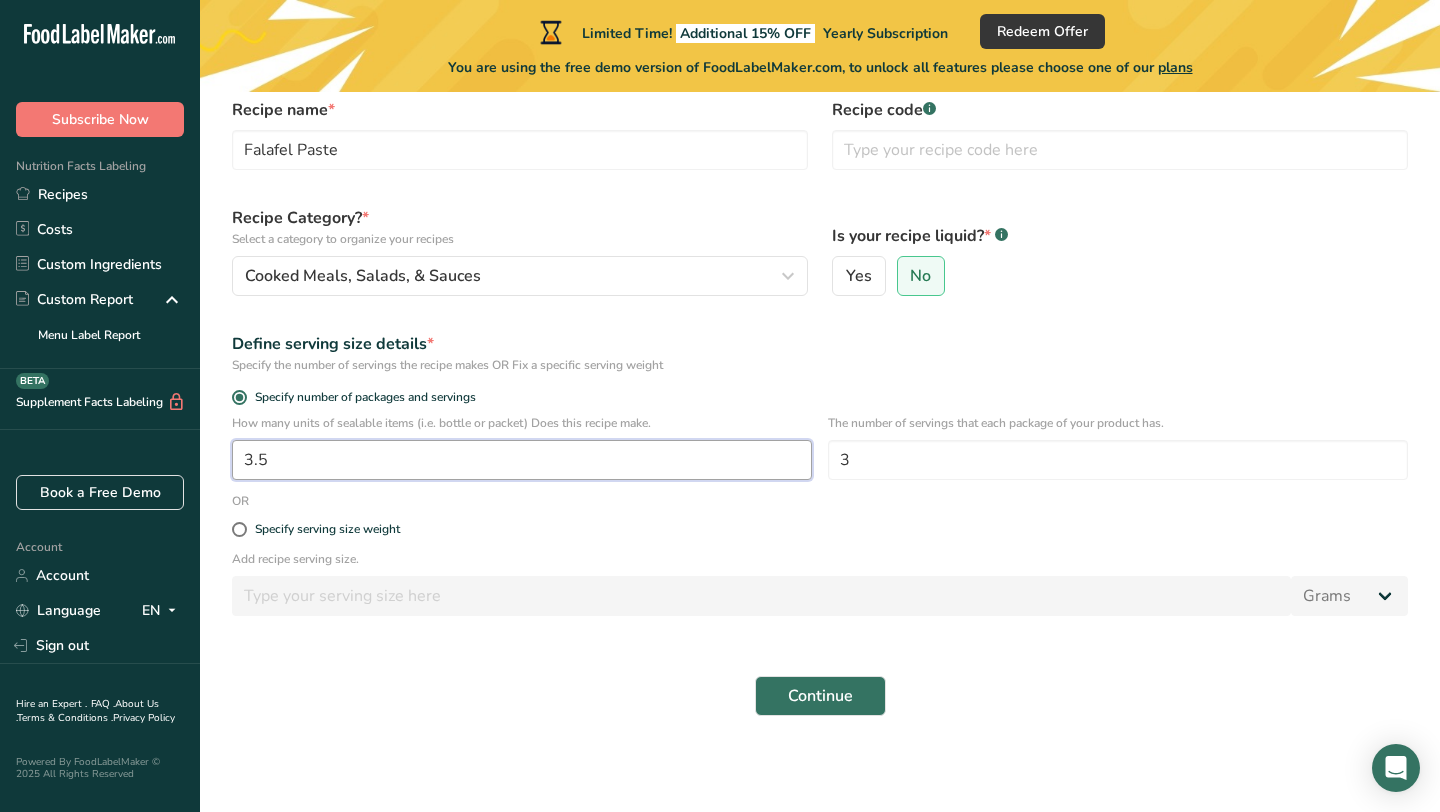 type on "3.5" 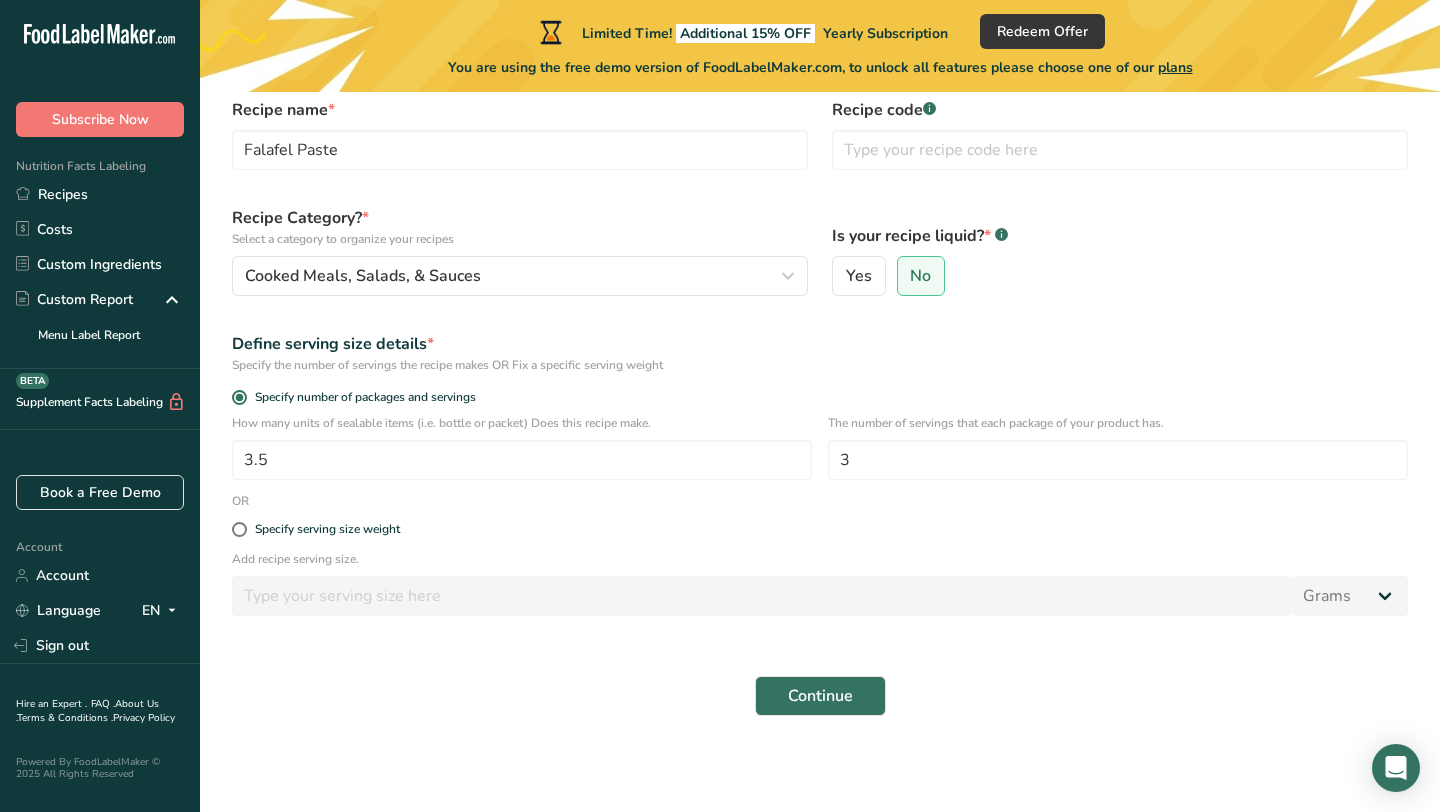 click on "Recipe name *   Falafel Paste
Recipe code
.a-a{fill:#347362;}.b-a{fill:#fff;}
Recipe Category? *
Select a category to organize your recipes
Cooked Meals, Salads, & Sauces
Standard Categories
Custom Categories
.a-a{fill:#347362;}.b-a{fill:#fff;}
Baked Goods
Beverages
Confectionery
Cooked Meals, Salads, & Sauces
Dairy
Snacks
Add New Category
Is your recipe liquid? *   .a-a{fill:#347362;}.b-a{fill:#fff;}           Yes   No
Define serving size details *
Specify the number of servings the recipe makes OR Fix a specific serving weight
Specify number of packages and servings
[NUMBER]     [NUMBER]" at bounding box center (820, 407) 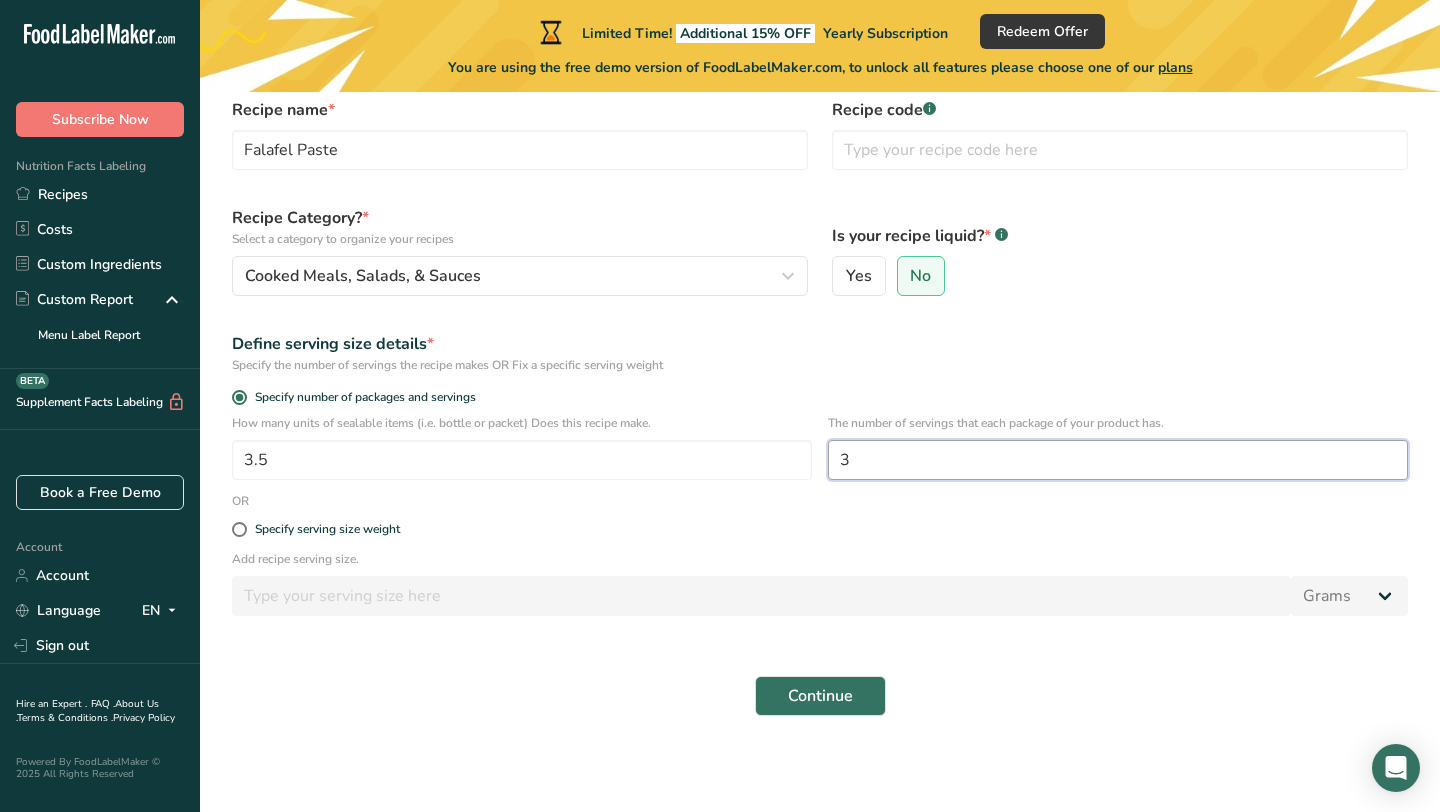 click on "3" at bounding box center (1118, 460) 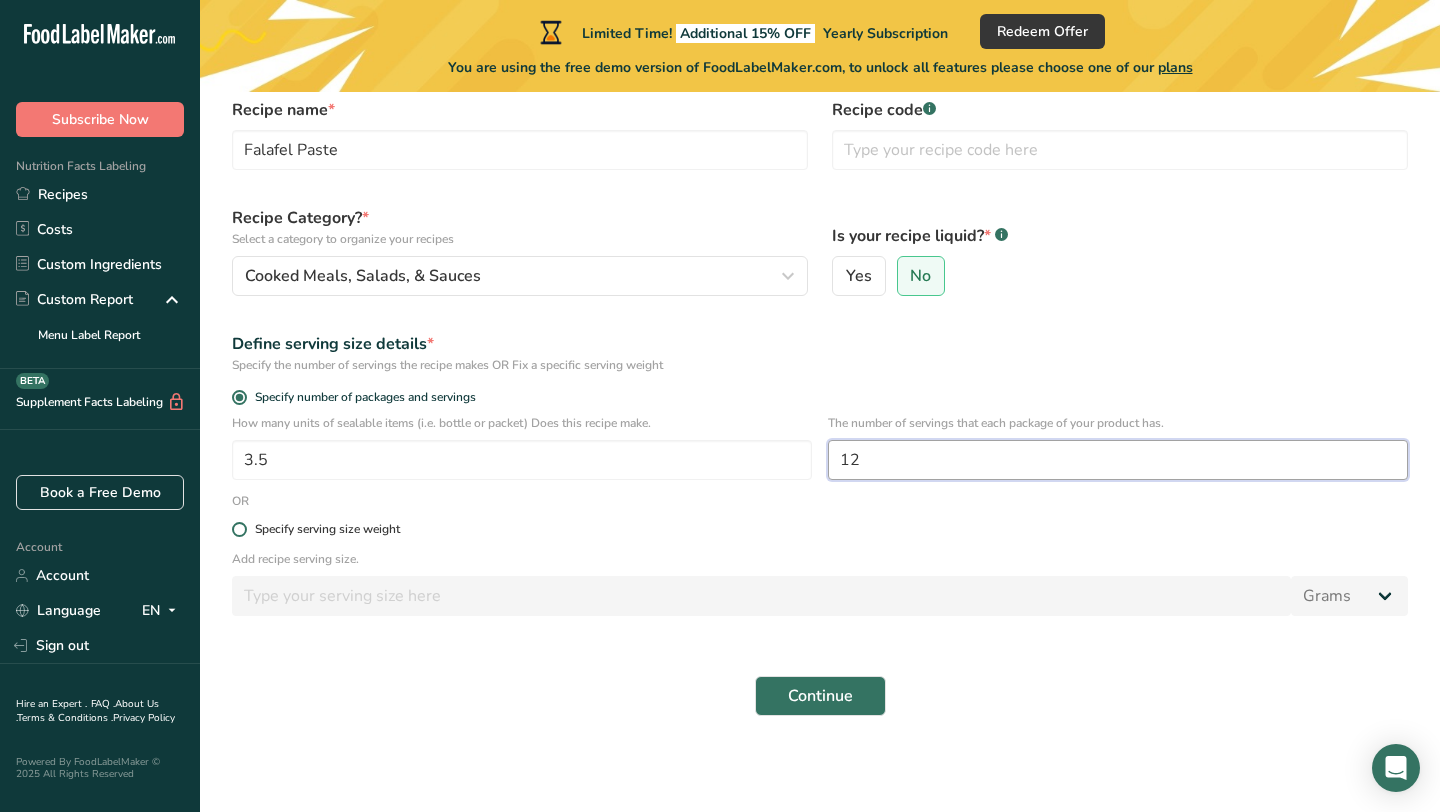 type on "12" 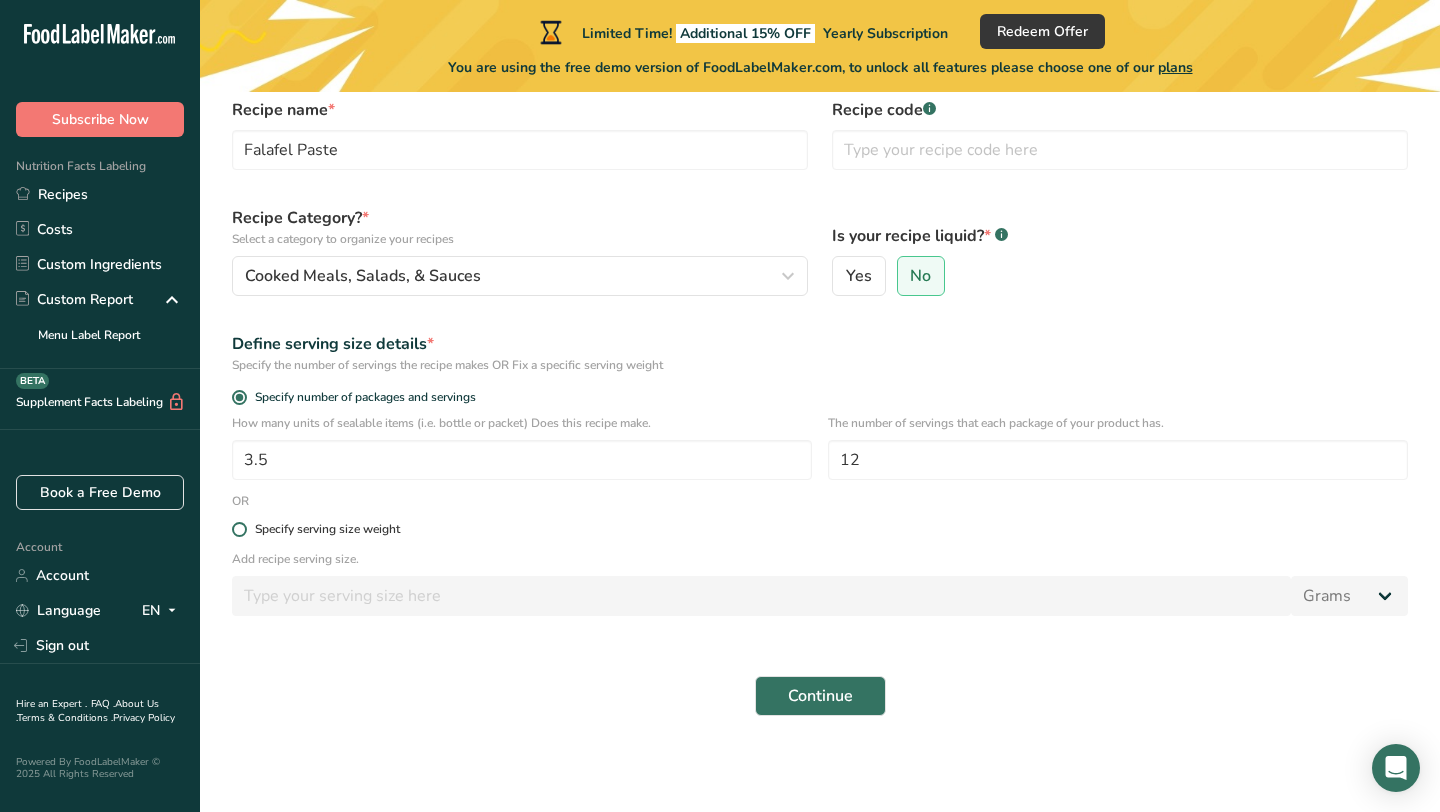 click on "Specify serving size weight" at bounding box center (820, 529) 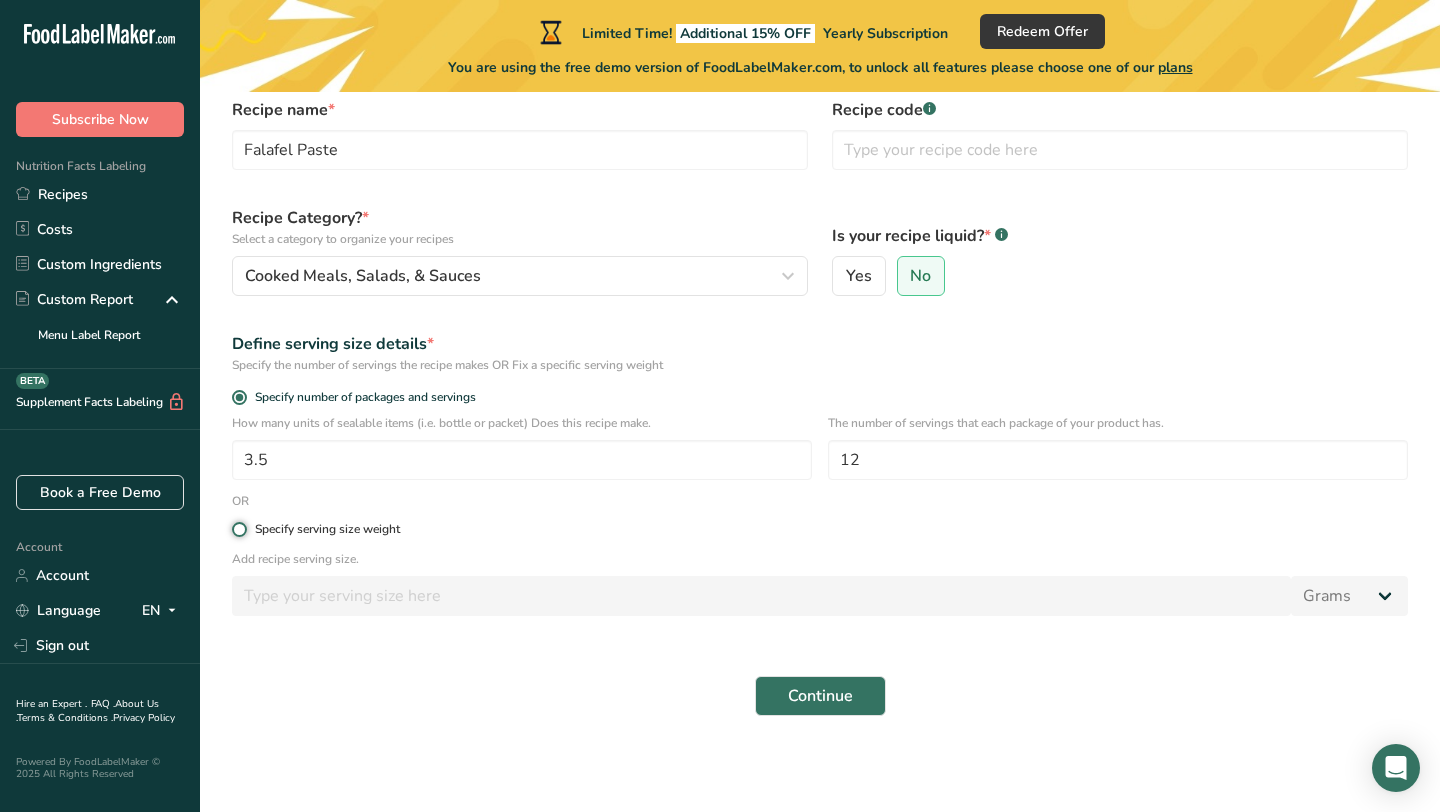 click on "Specify serving size weight" at bounding box center (238, 529) 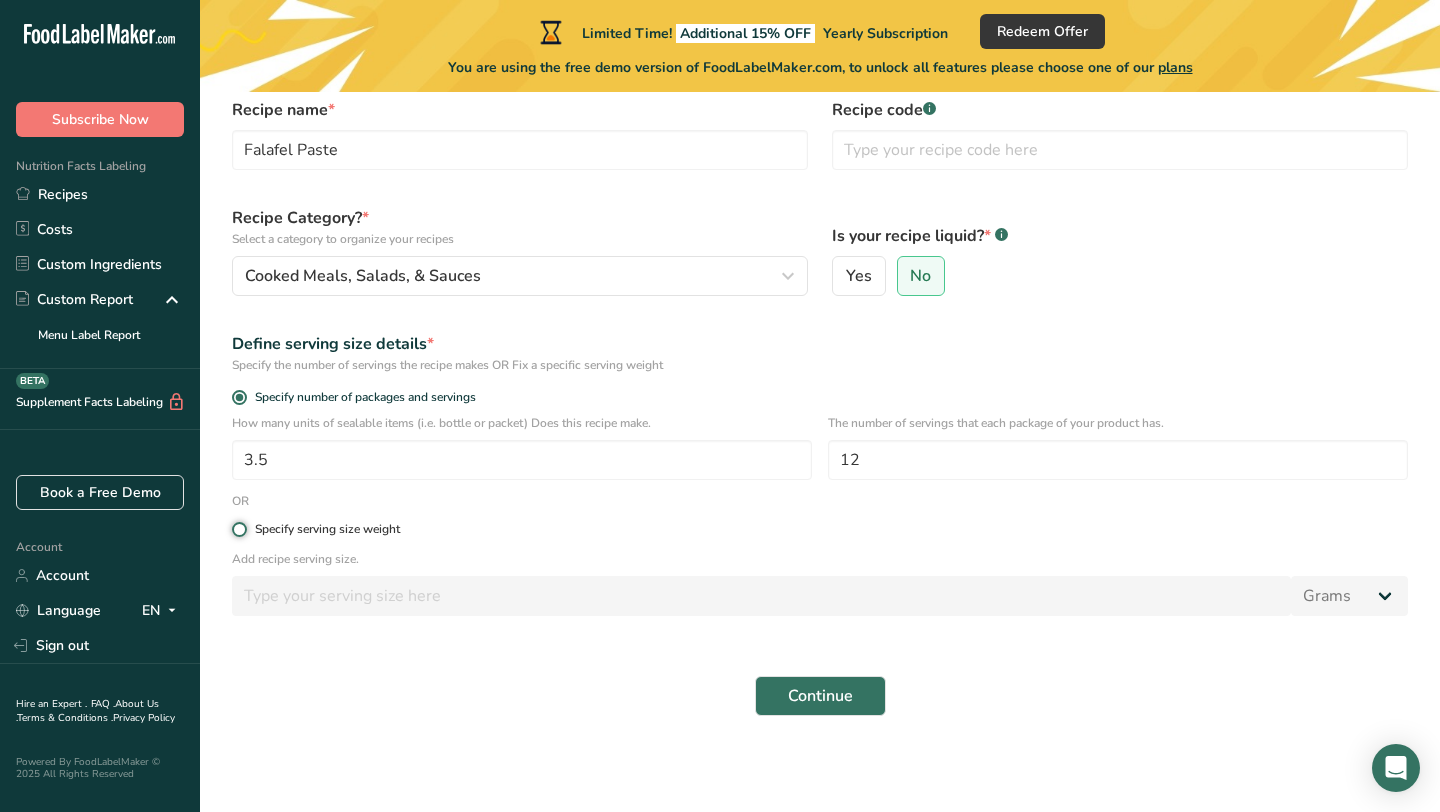 radio on "true" 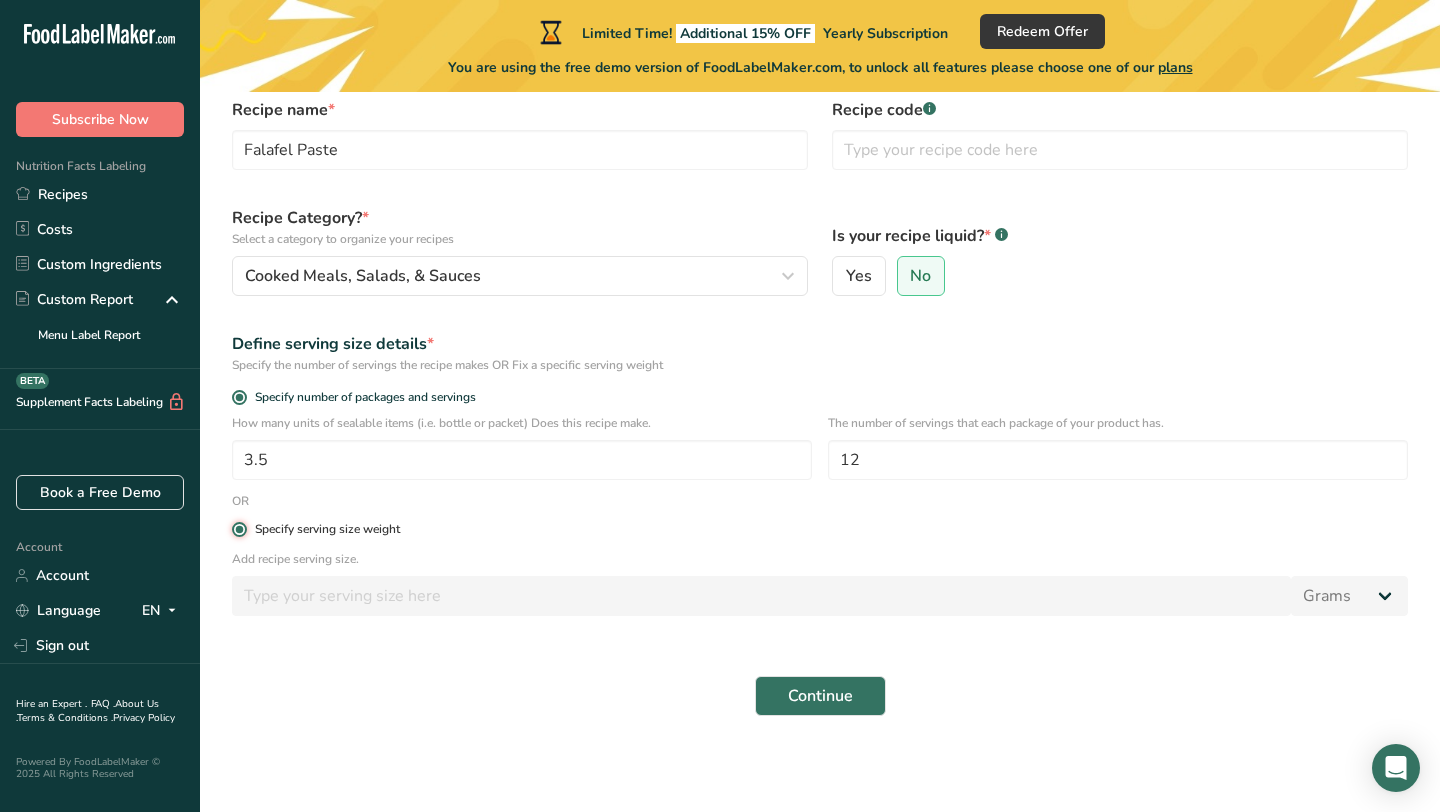 radio on "false" 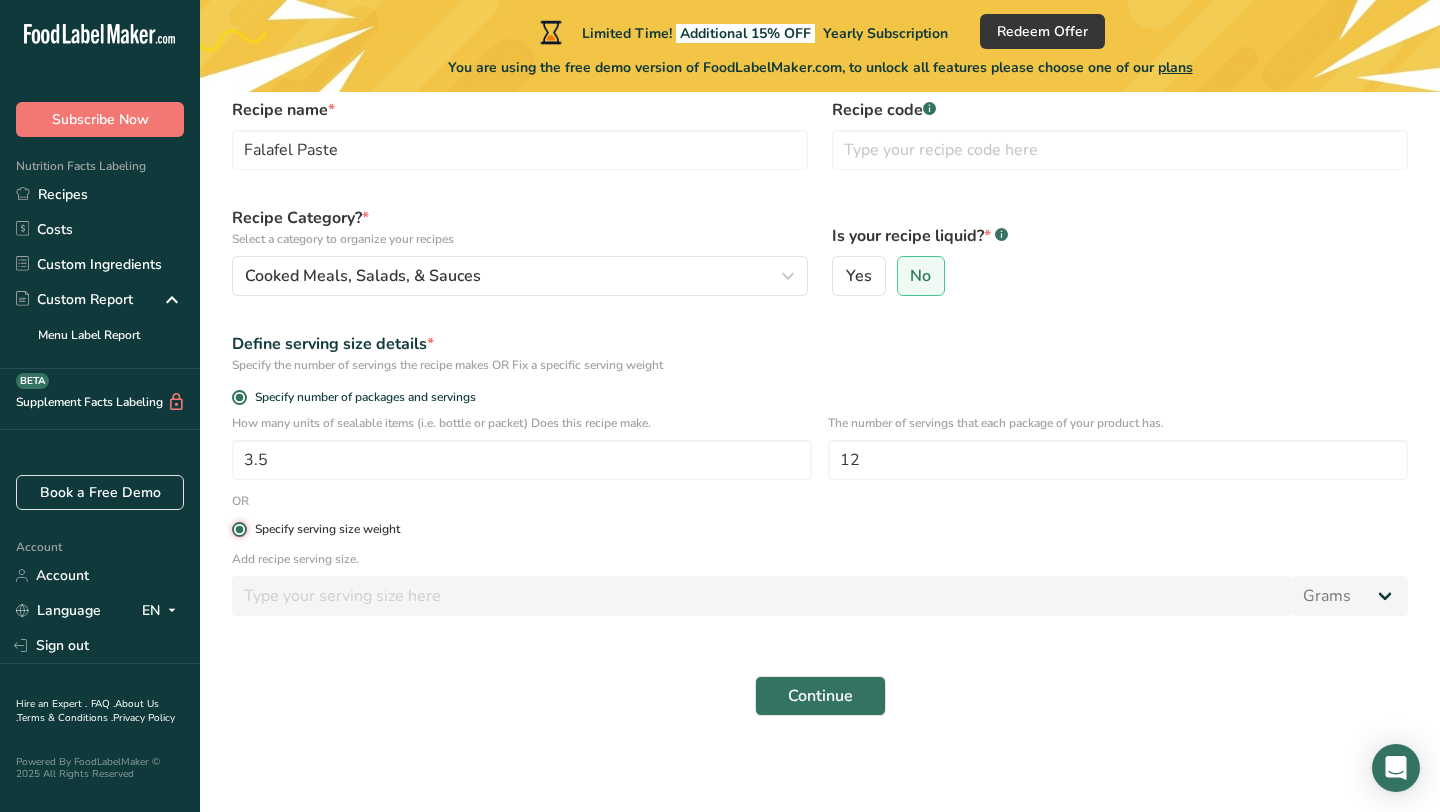 type 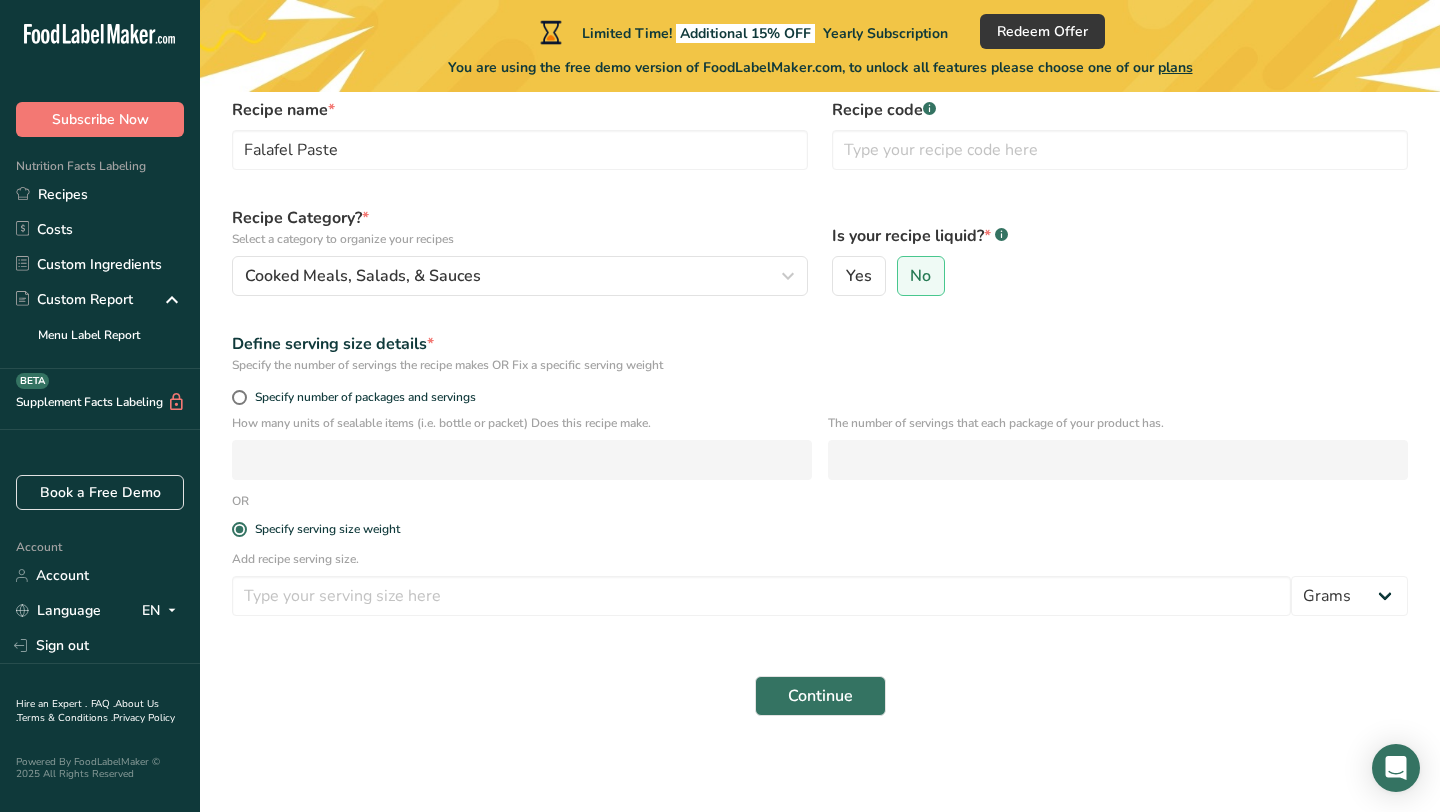 click on "Specify number of packages and servings" at bounding box center [820, 400] 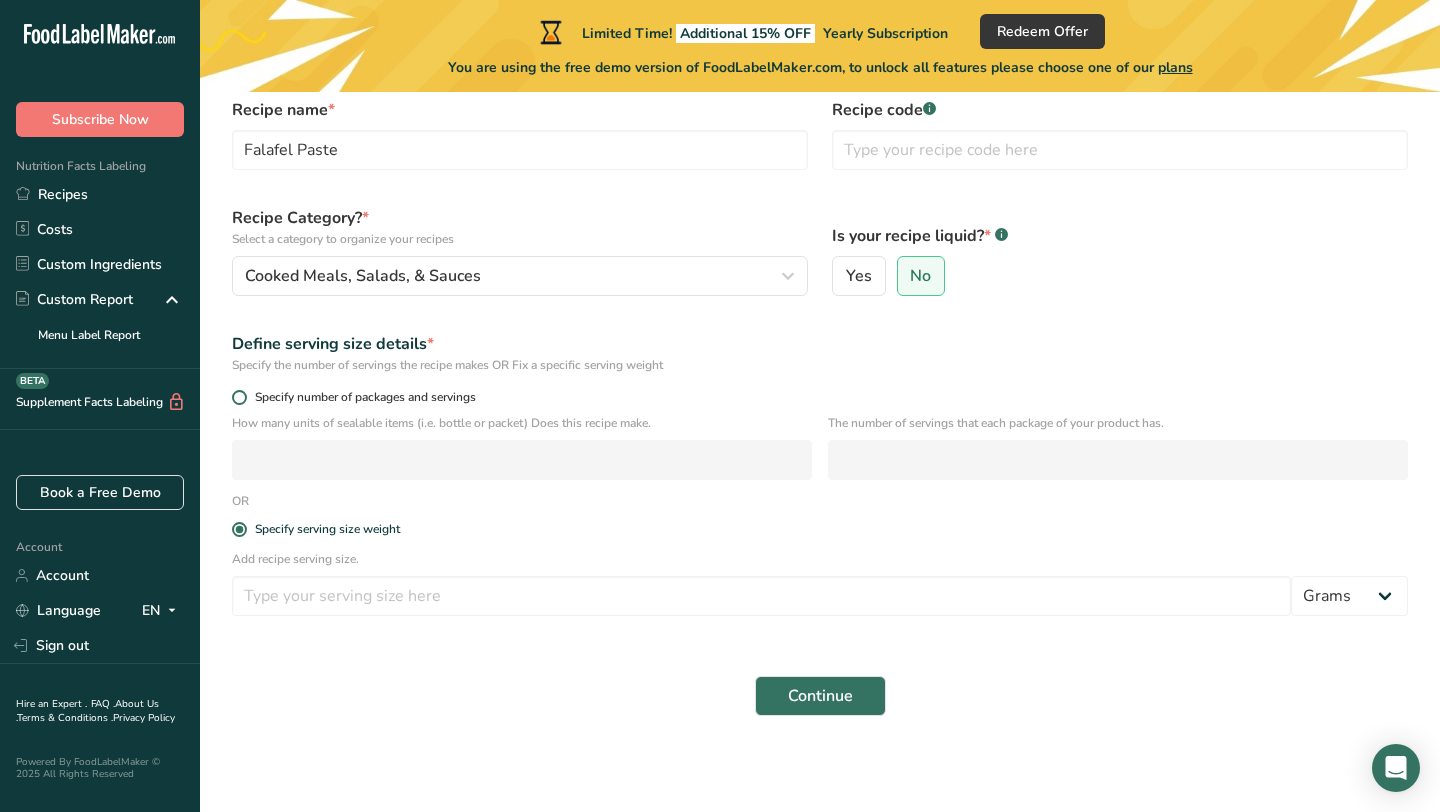 click on "Specify number of packages and servings" at bounding box center [361, 397] 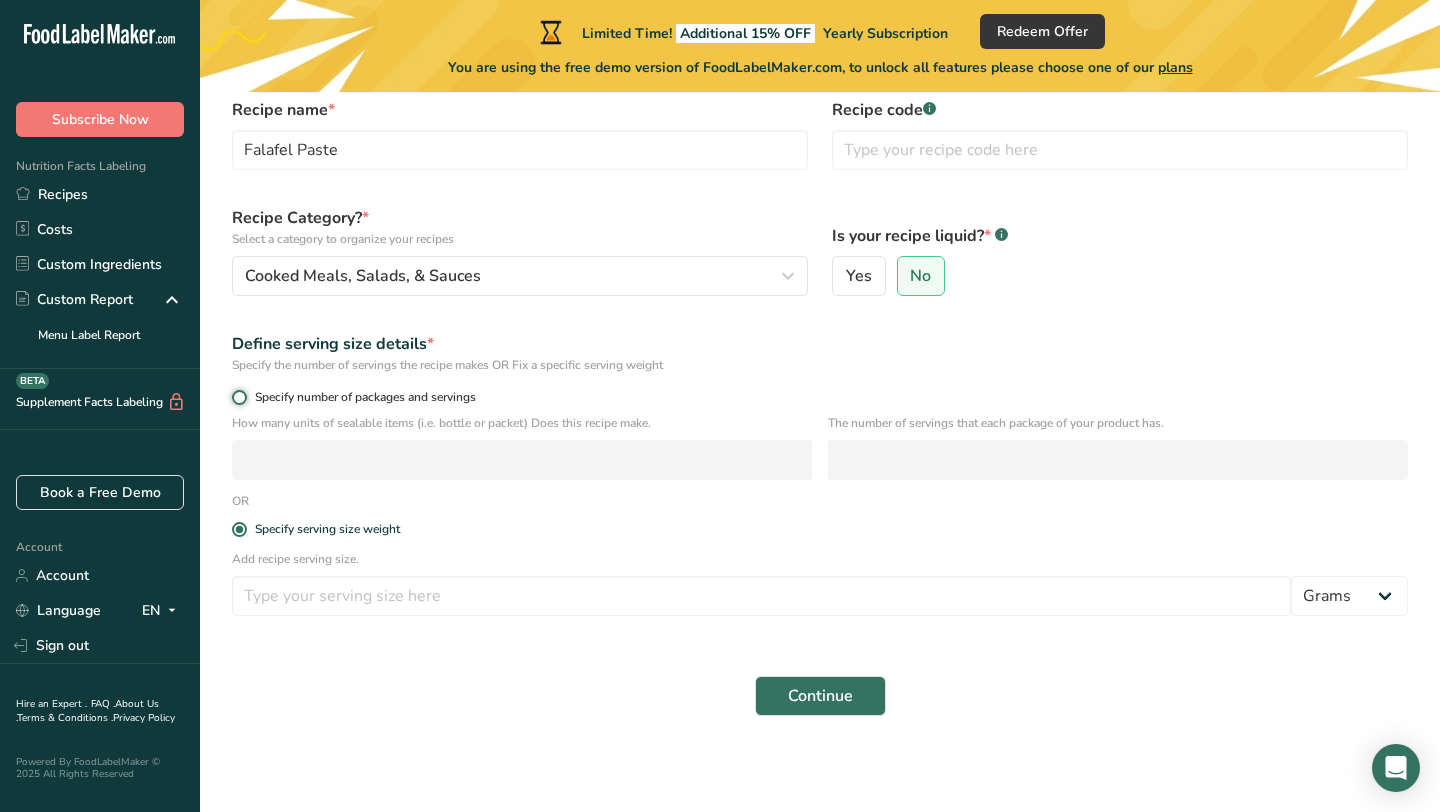click on "Specify number of packages and servings" at bounding box center [238, 397] 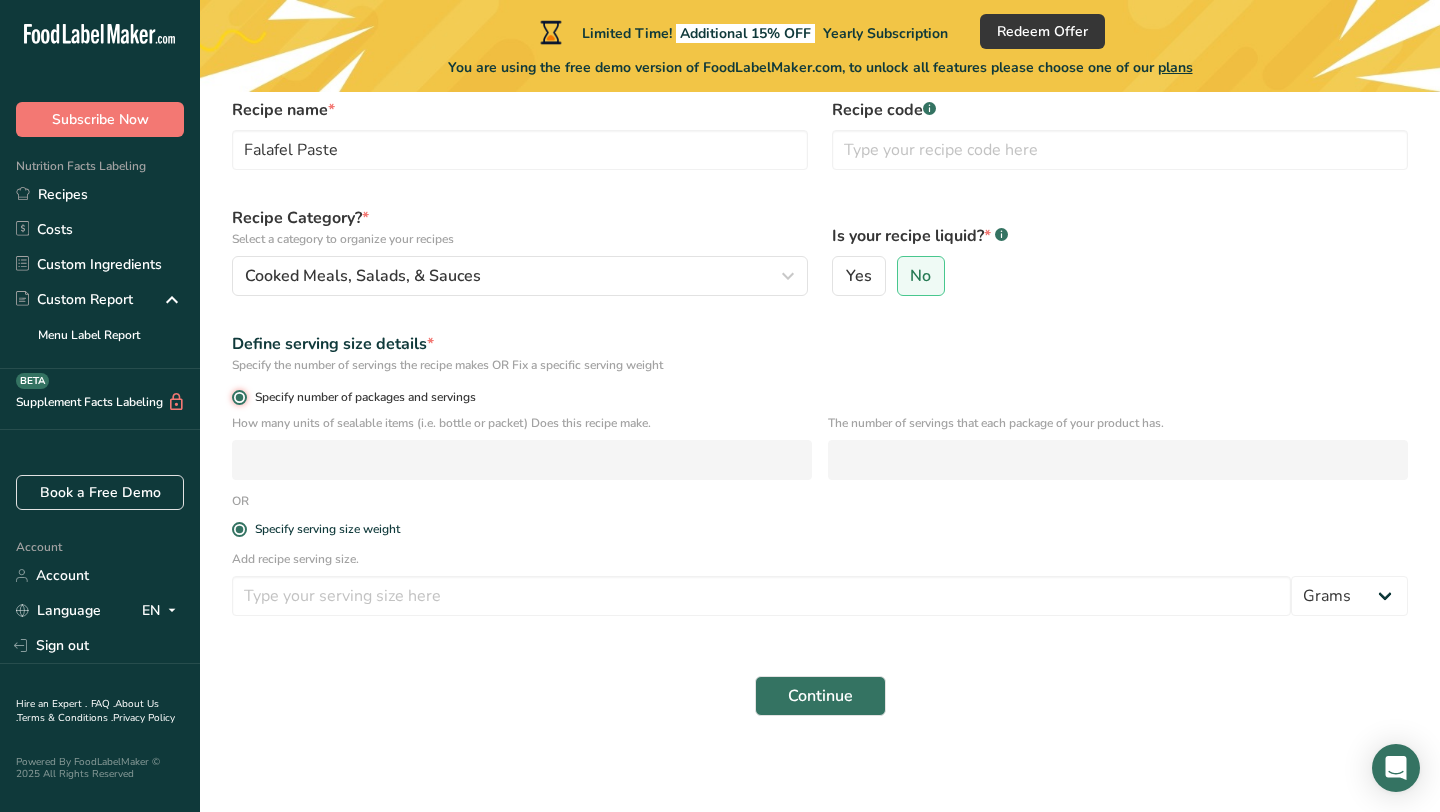 radio on "false" 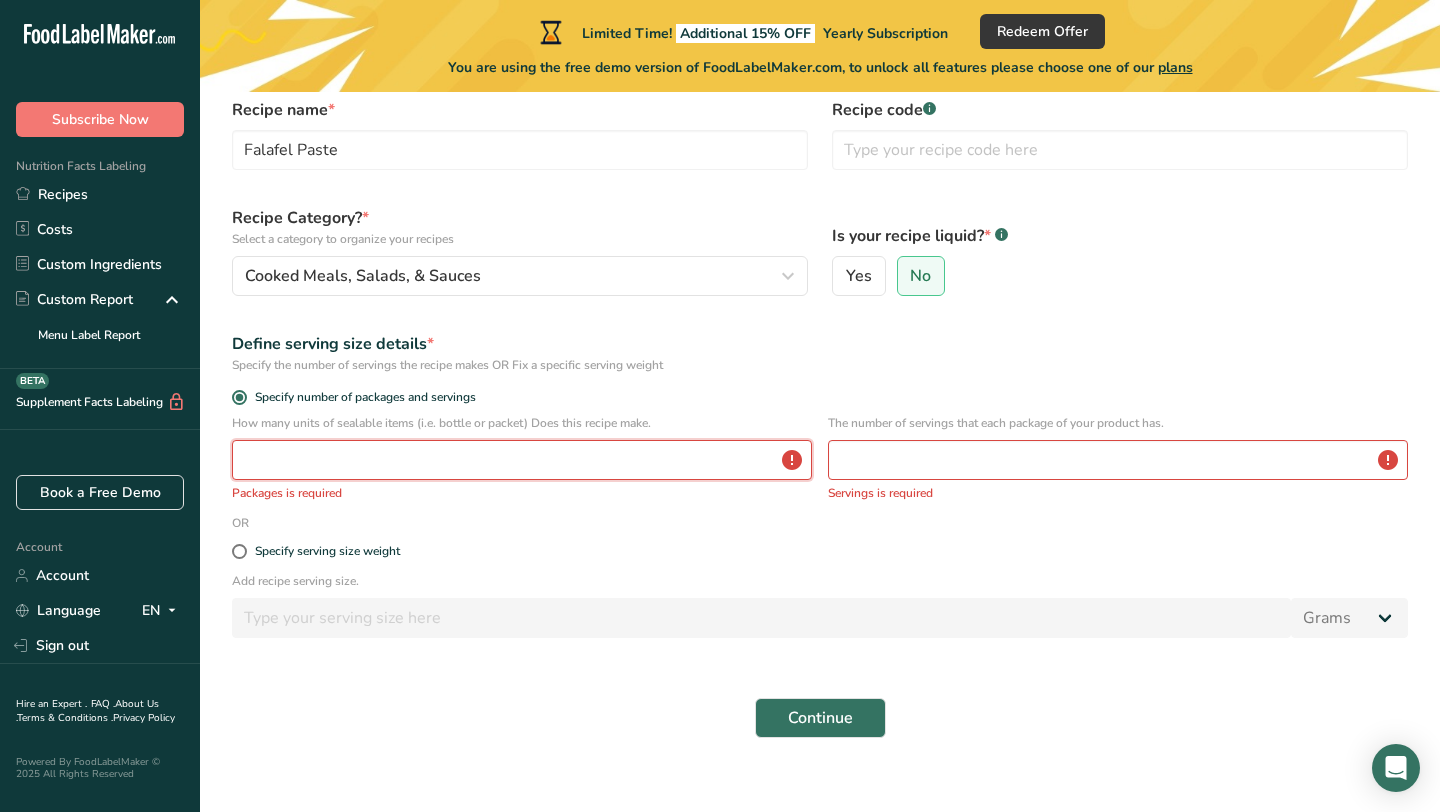 click at bounding box center (522, 460) 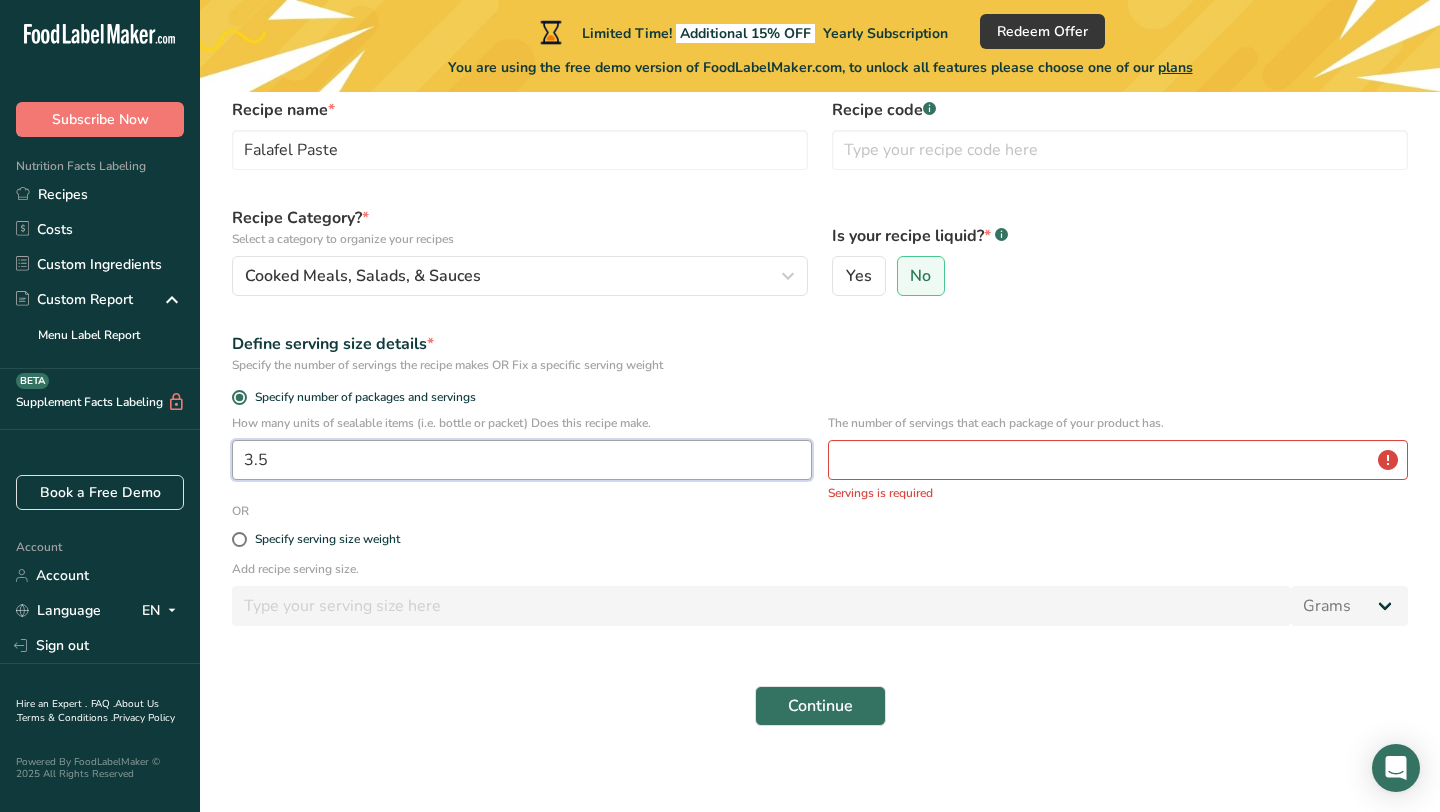 type on "3.5" 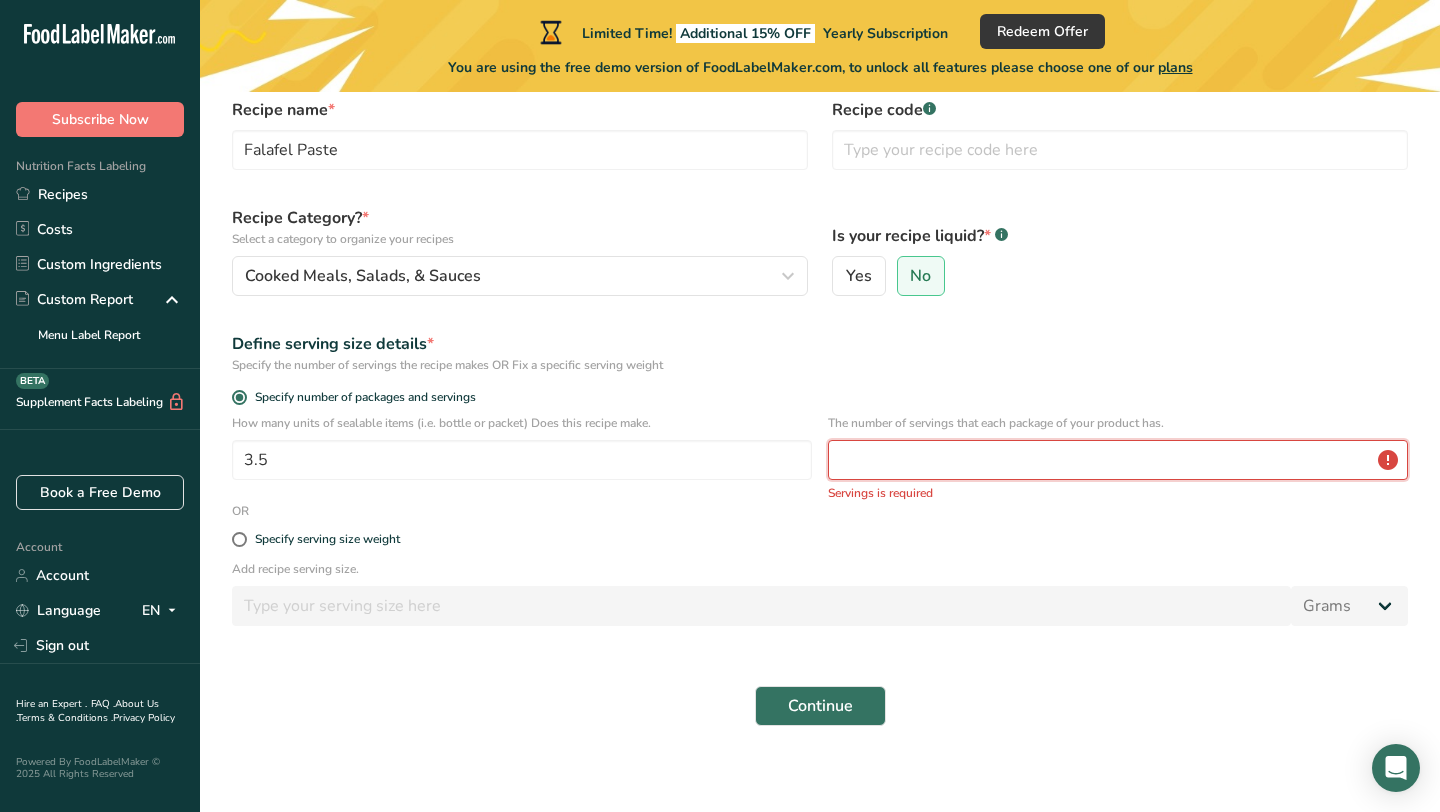 click at bounding box center (1118, 460) 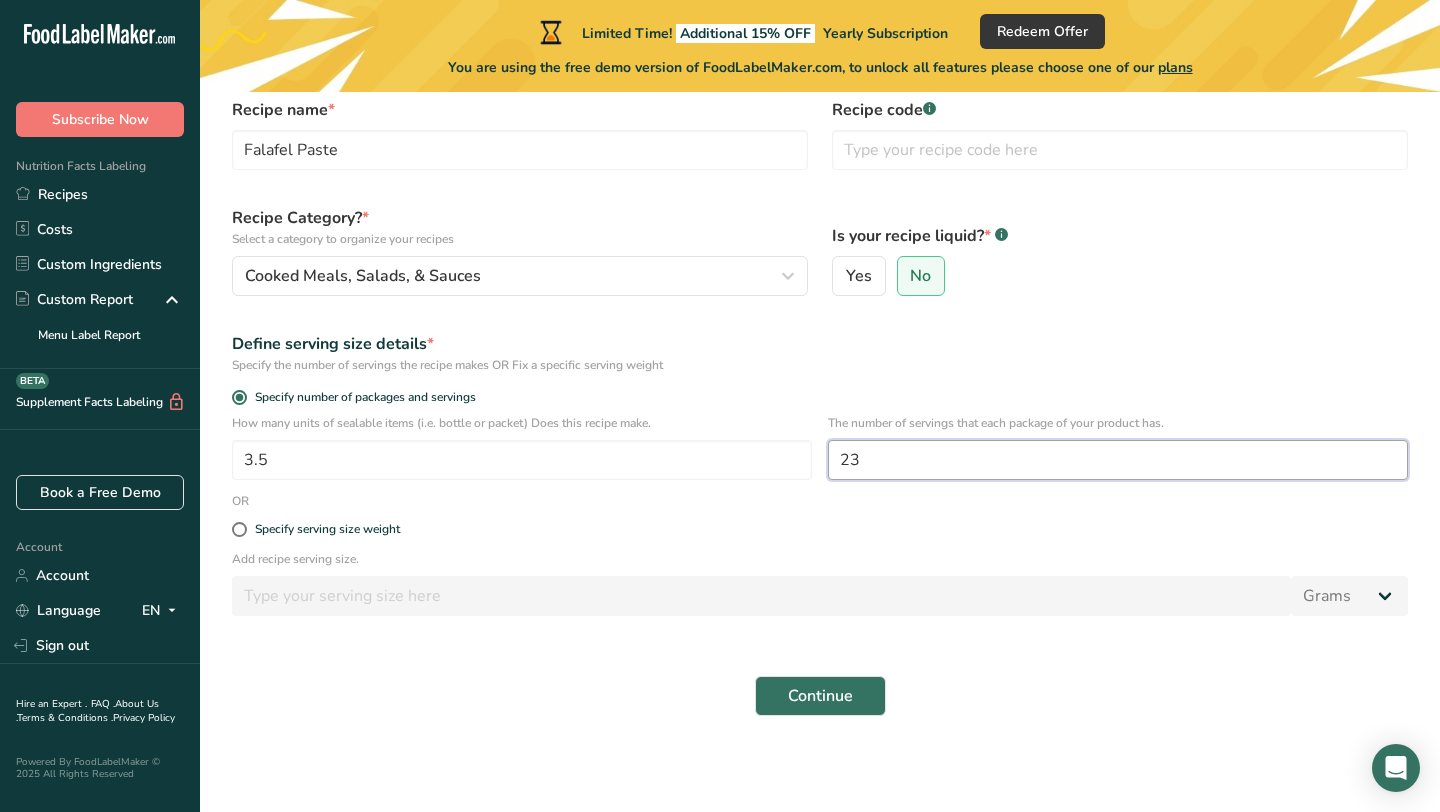 type on "2" 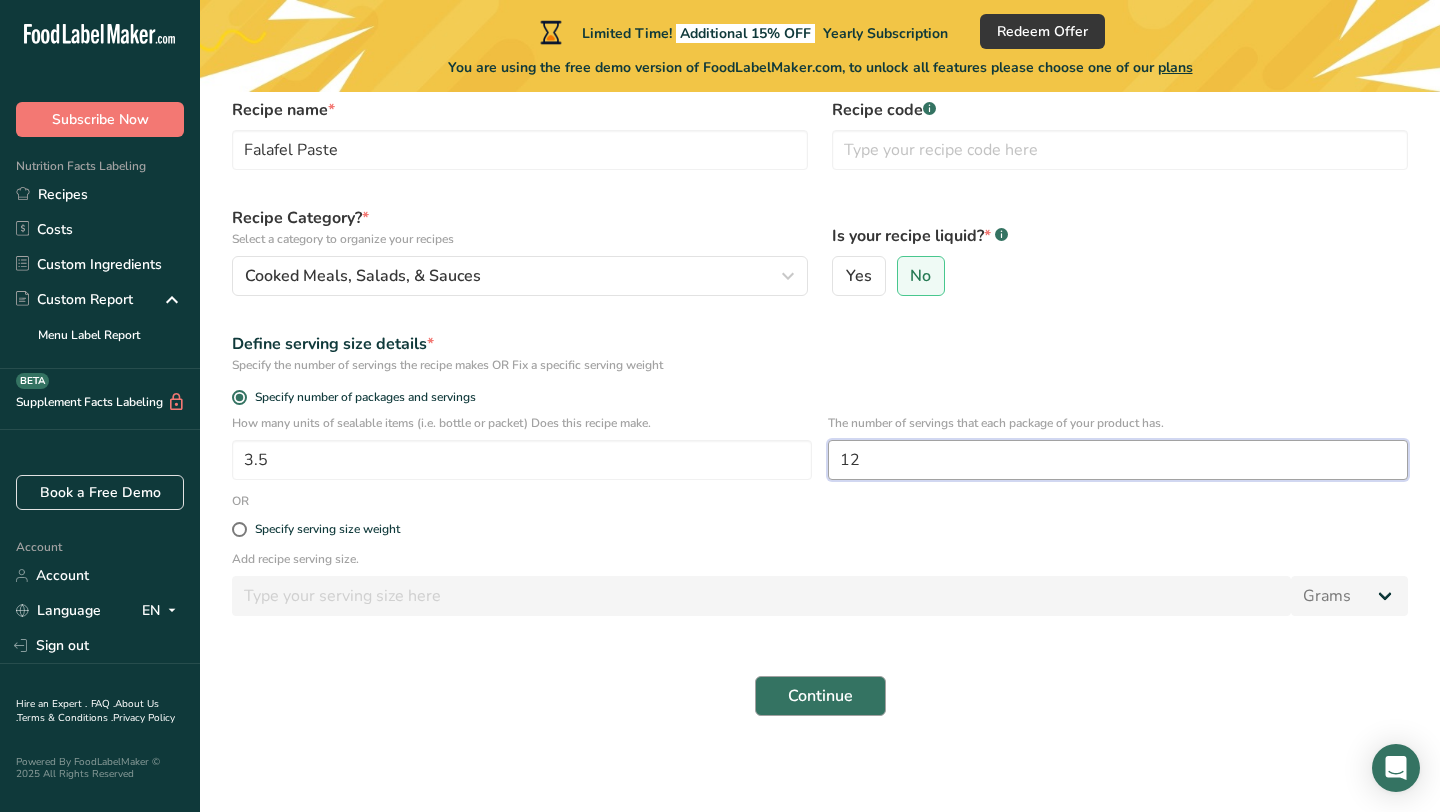type on "12" 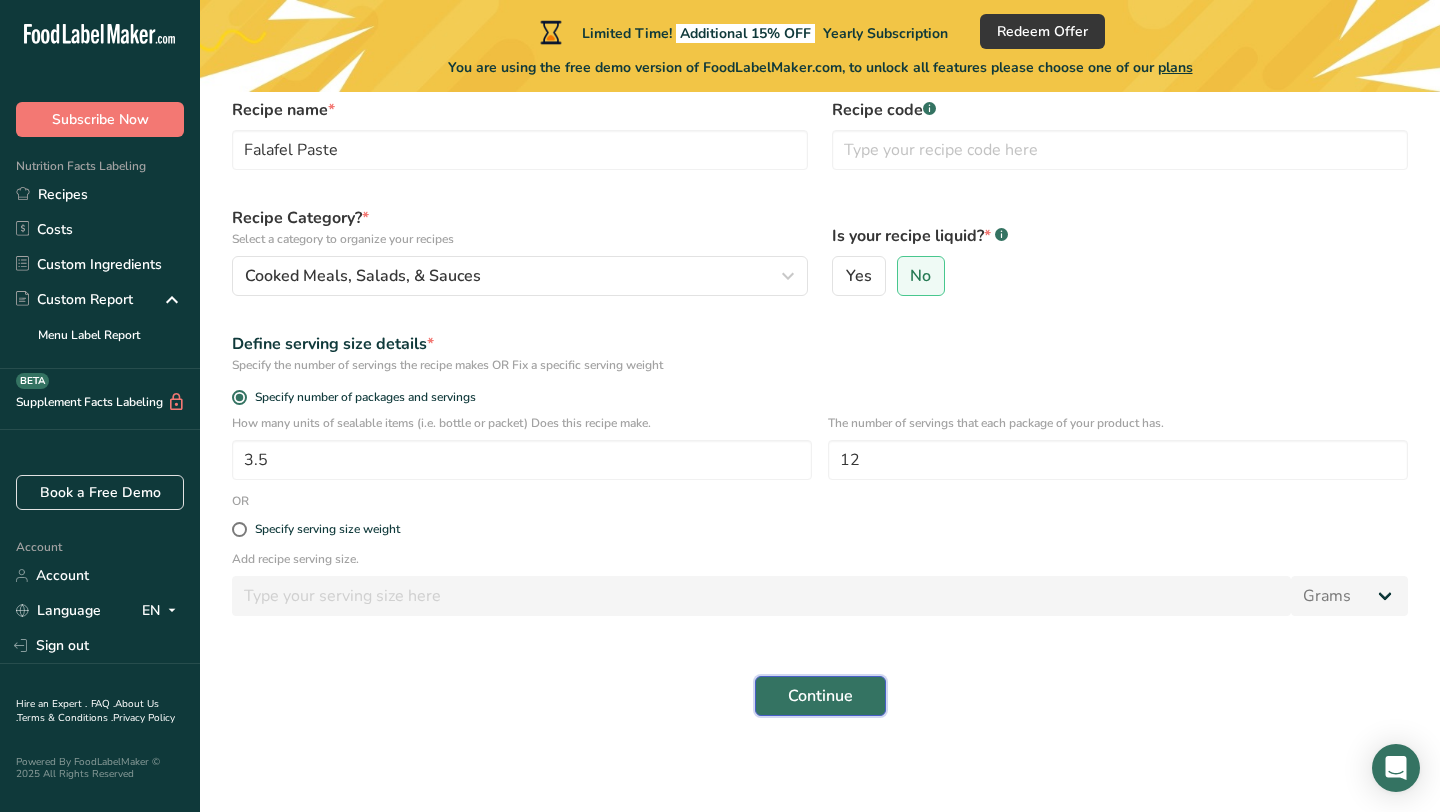 click on "Continue" at bounding box center (820, 696) 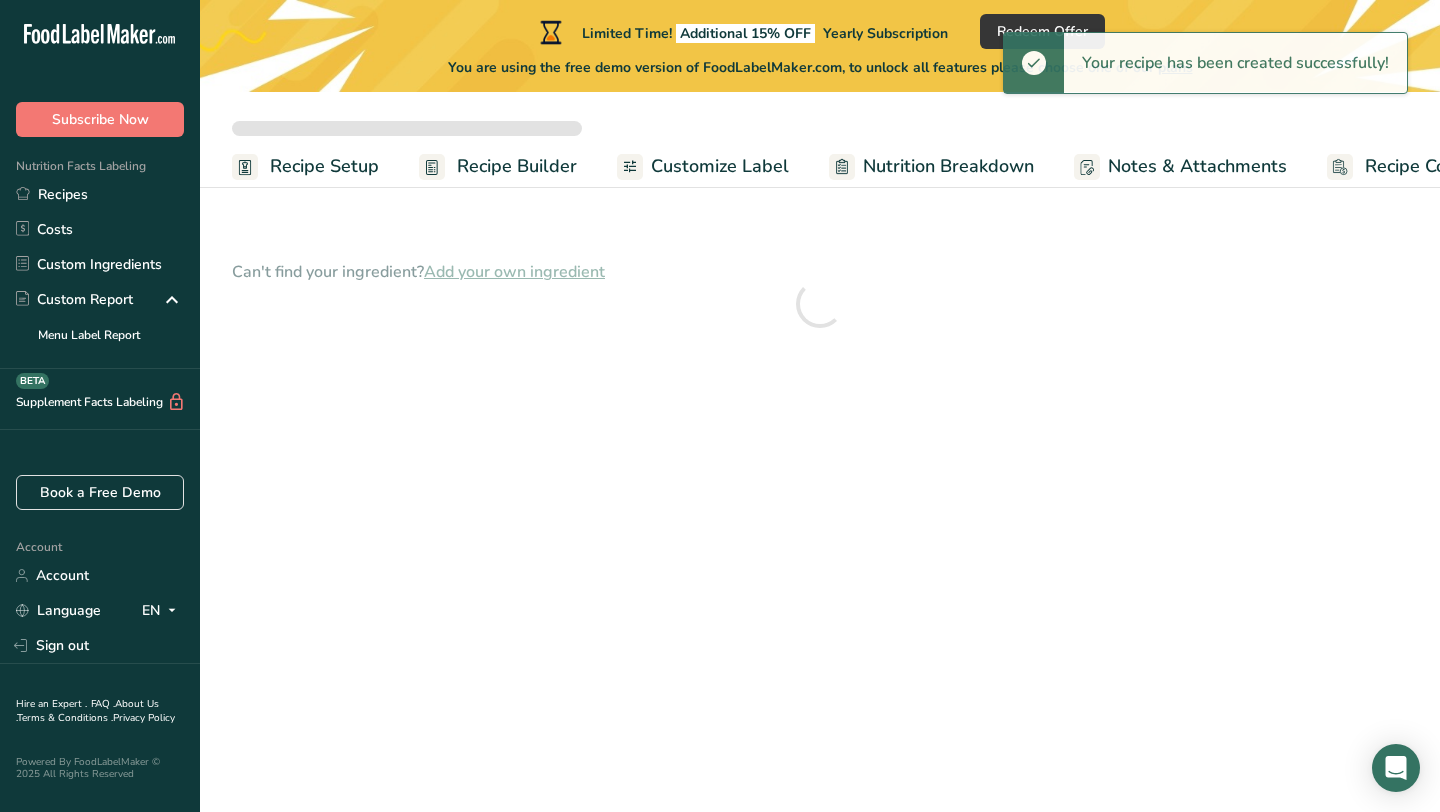 scroll, scrollTop: 0, scrollLeft: 0, axis: both 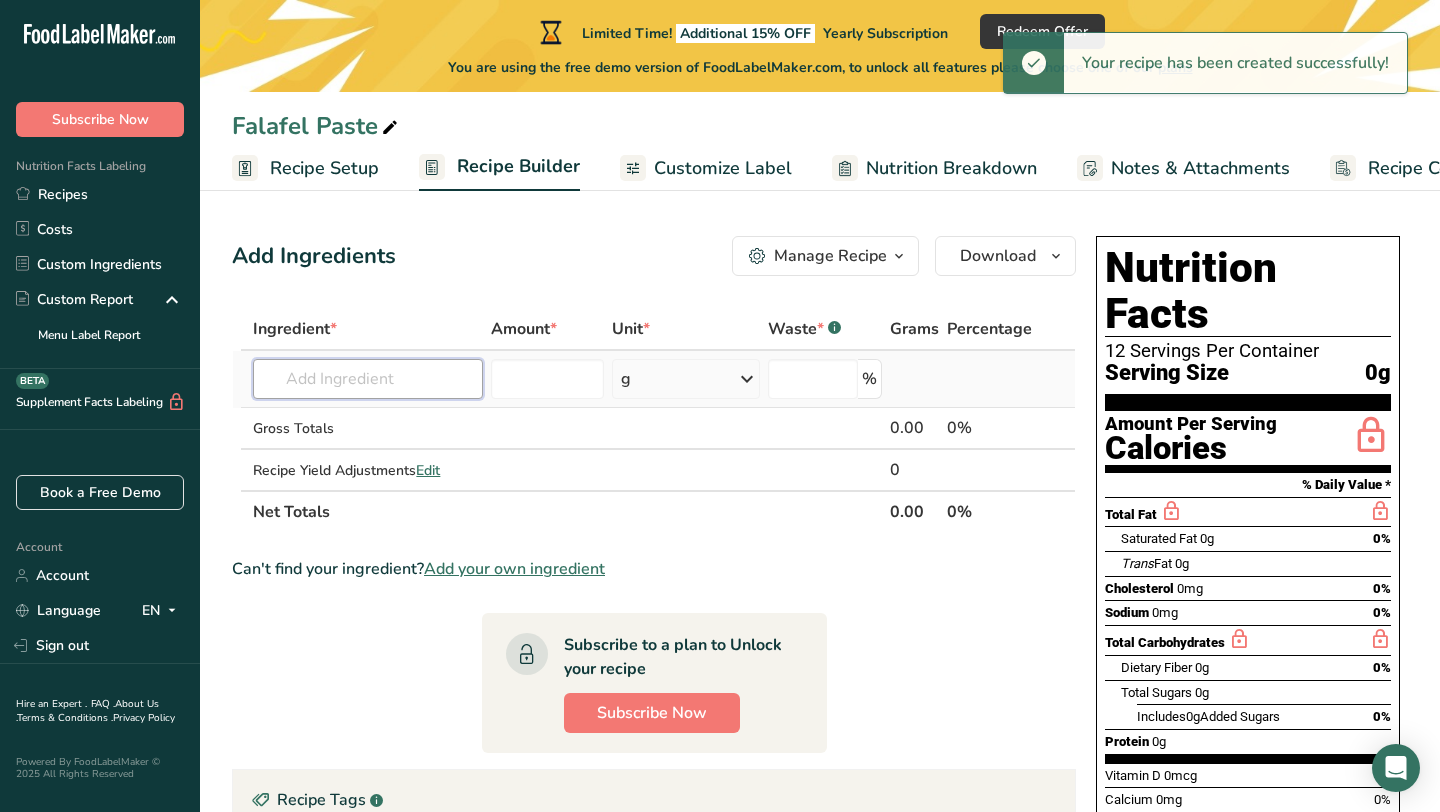 click at bounding box center [368, 379] 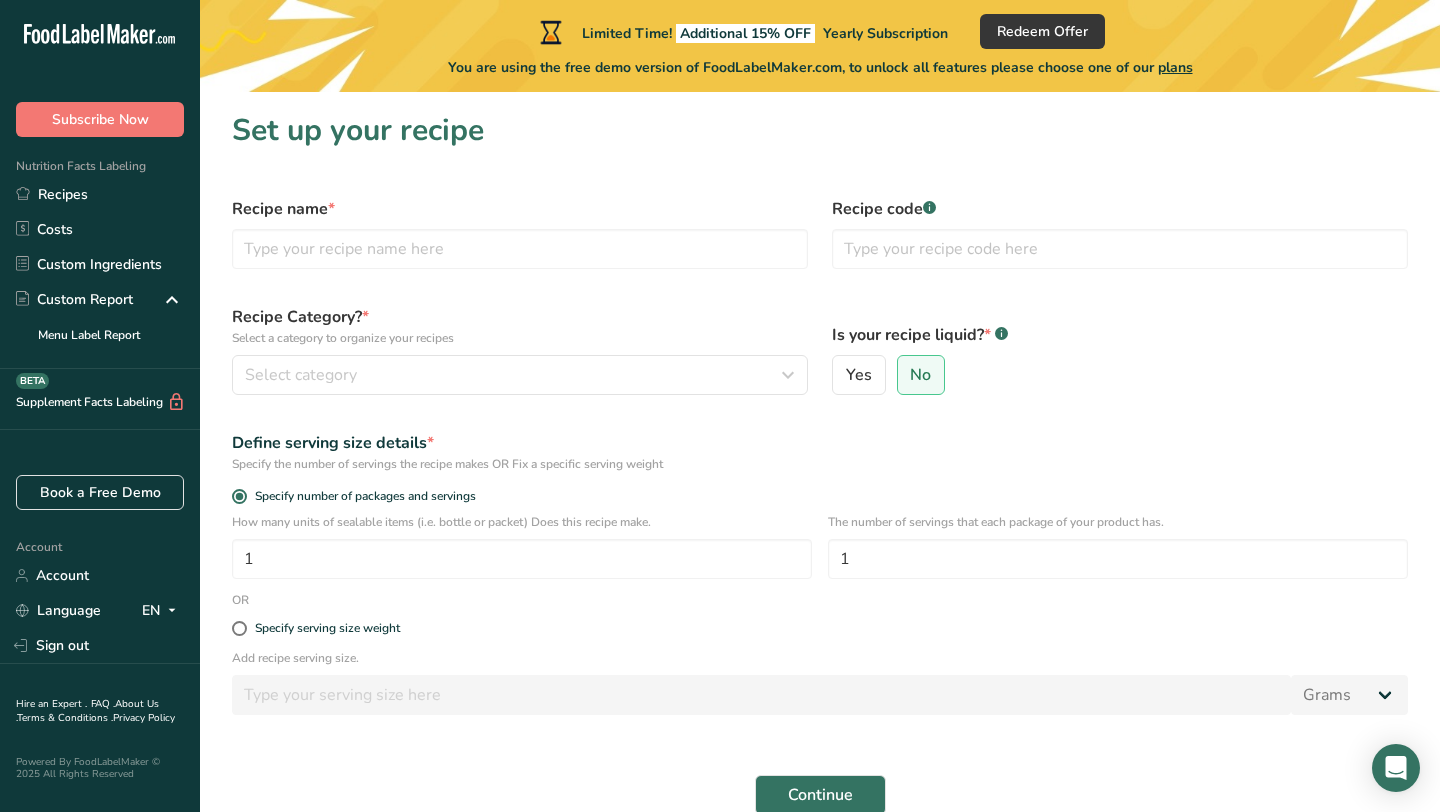 scroll, scrollTop: 99, scrollLeft: 0, axis: vertical 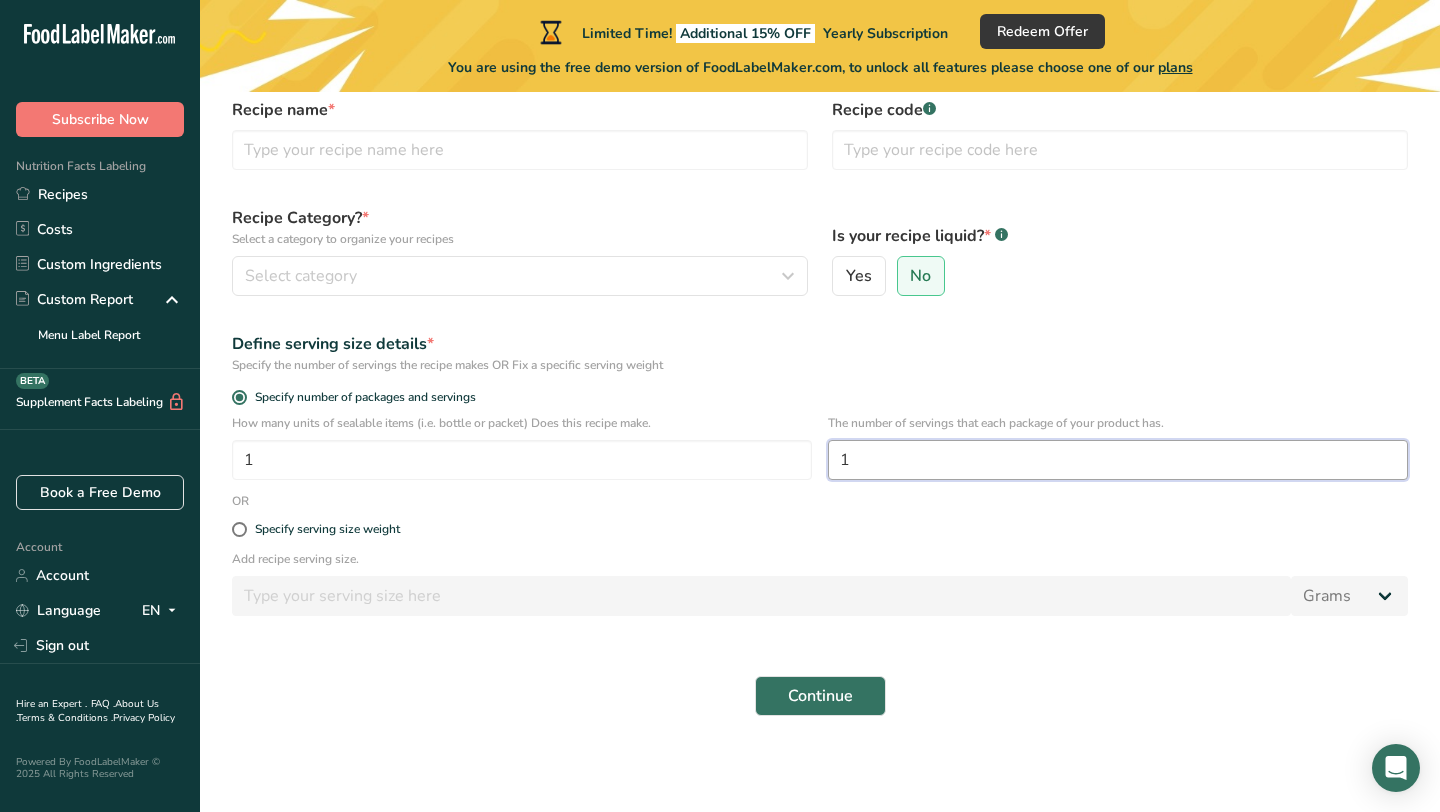 click on "1" at bounding box center (1118, 460) 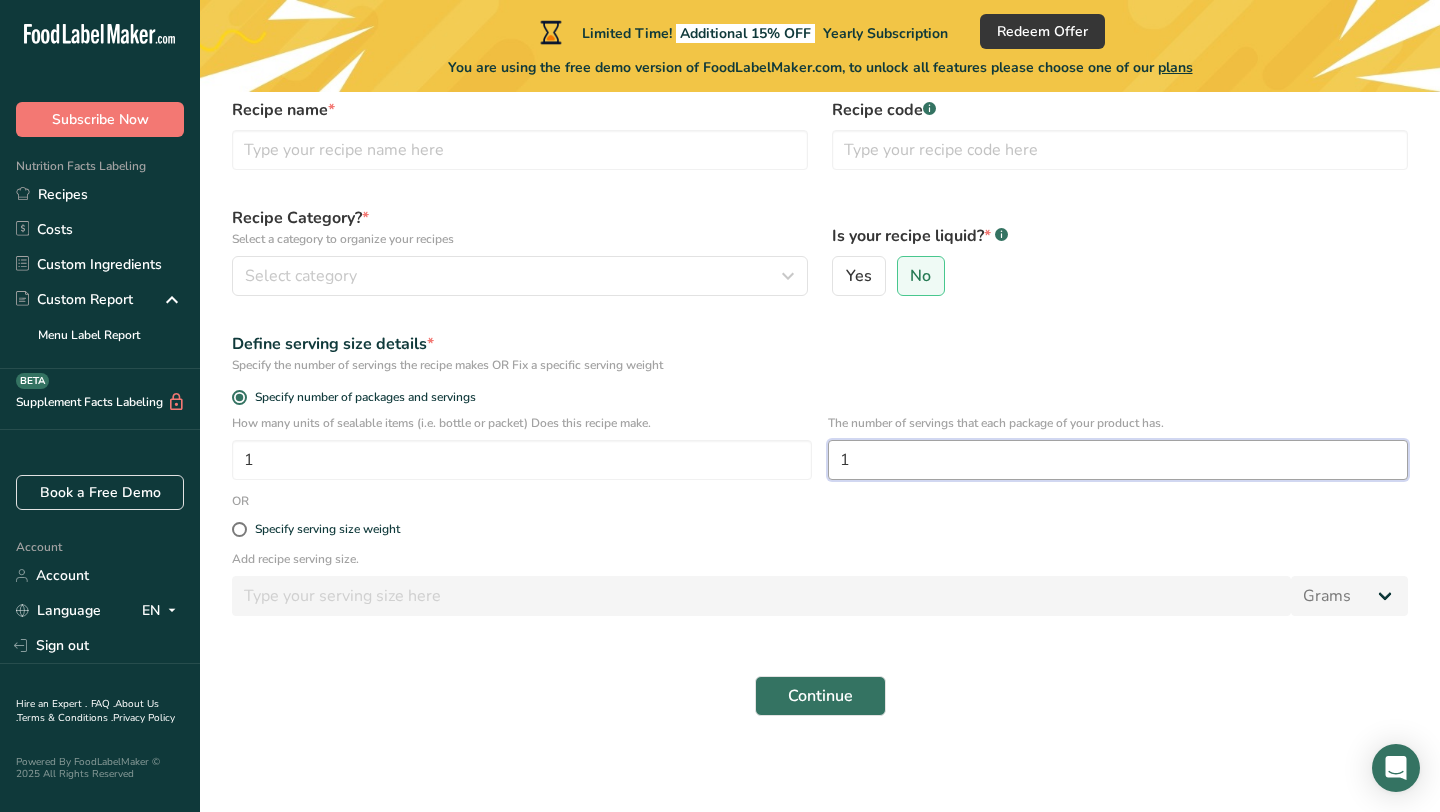 drag, startPoint x: 940, startPoint y: 457, endPoint x: 815, endPoint y: 457, distance: 125 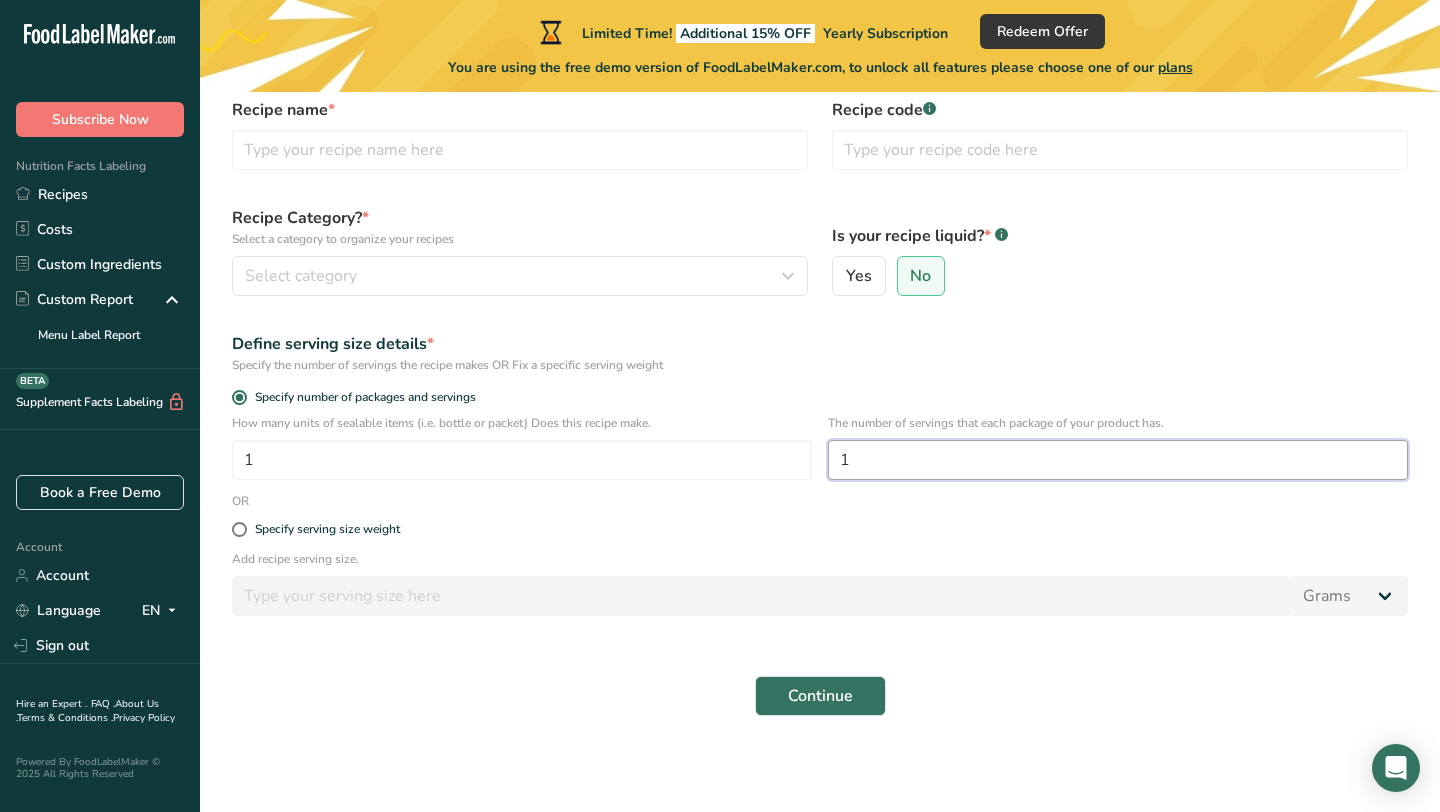 click on "How many units of sealable items (i.e. bottle or packet) Does this recipe make.
1
The number of servings that each package of your product has.
1" at bounding box center (820, 453) 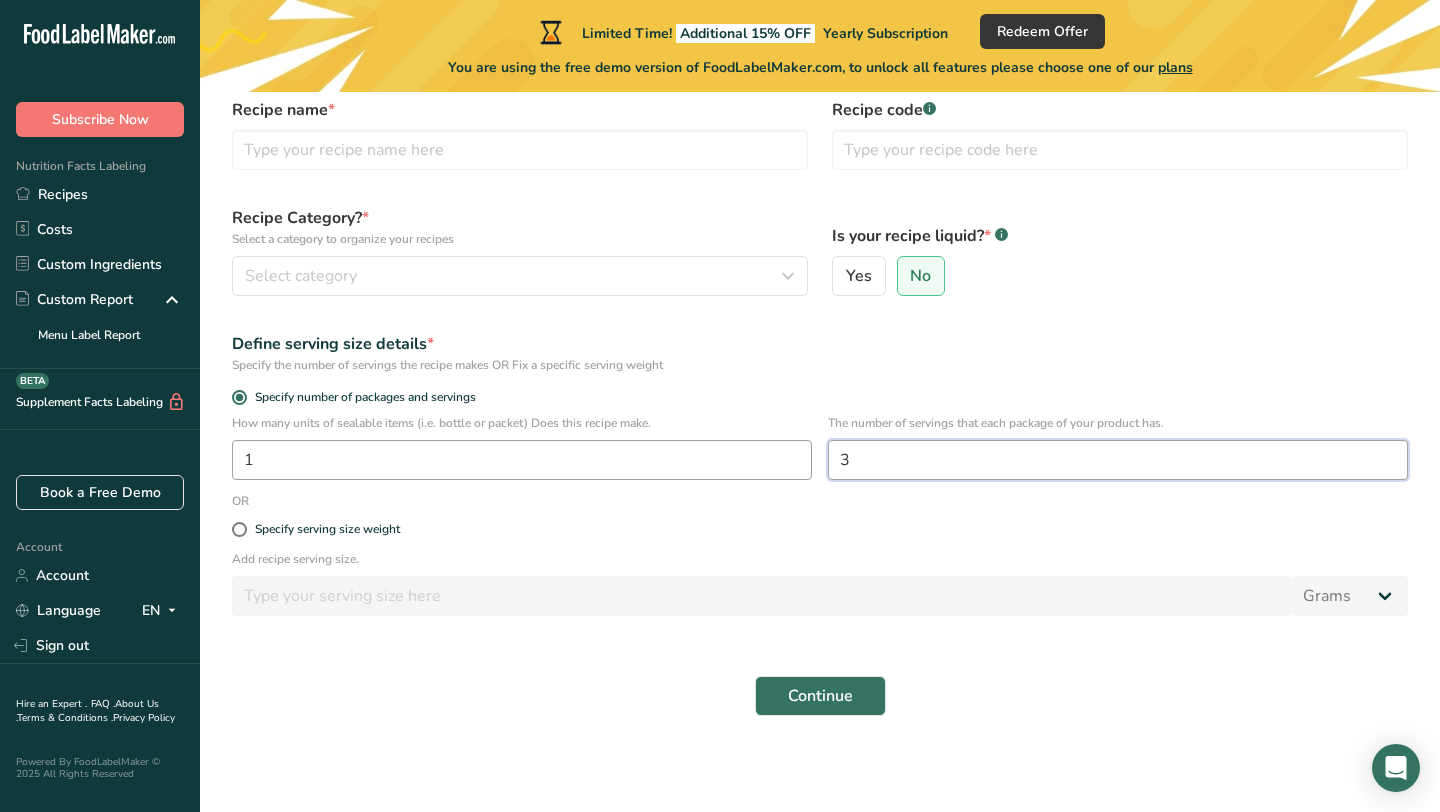type on "3" 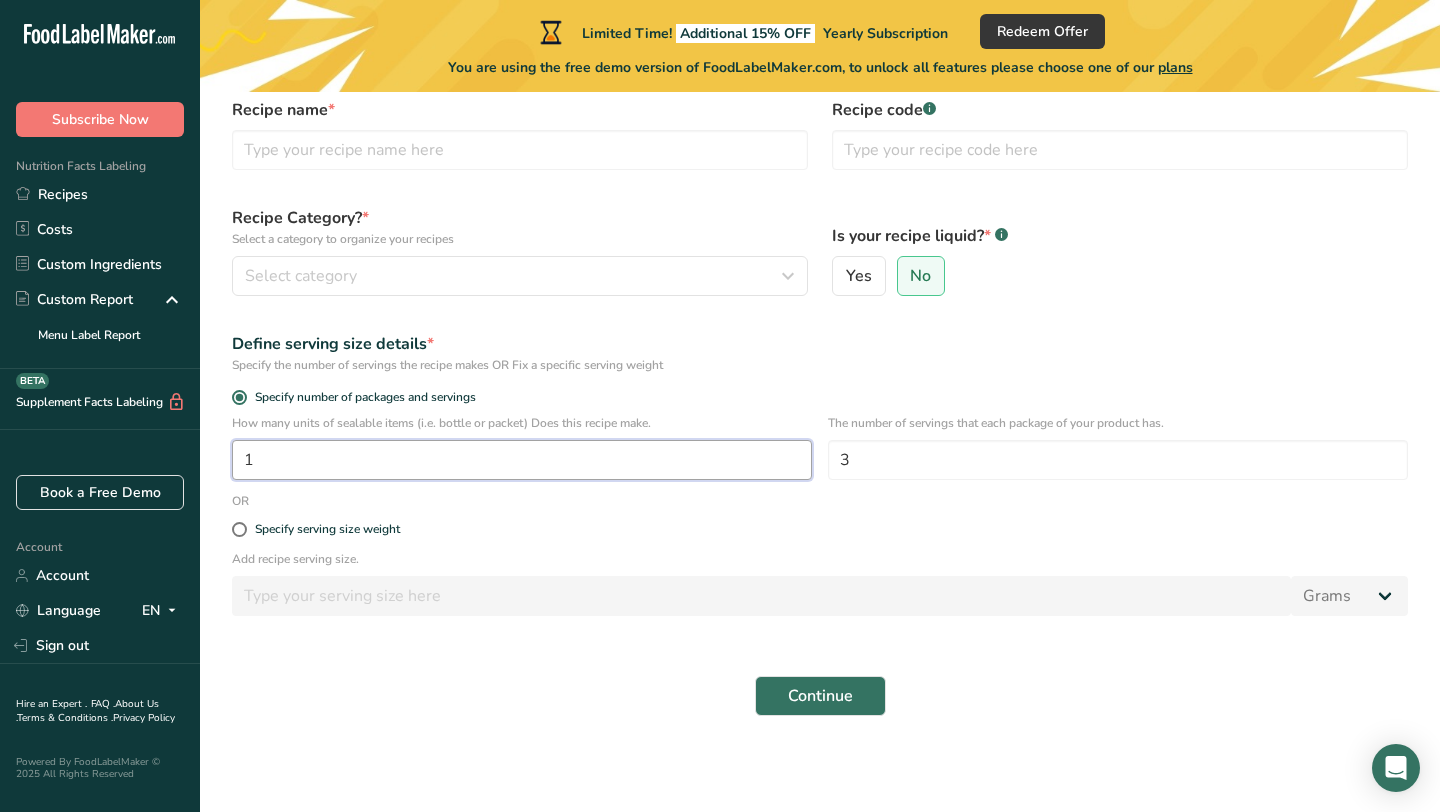drag, startPoint x: 657, startPoint y: 457, endPoint x: 262, endPoint y: 436, distance: 395.55783 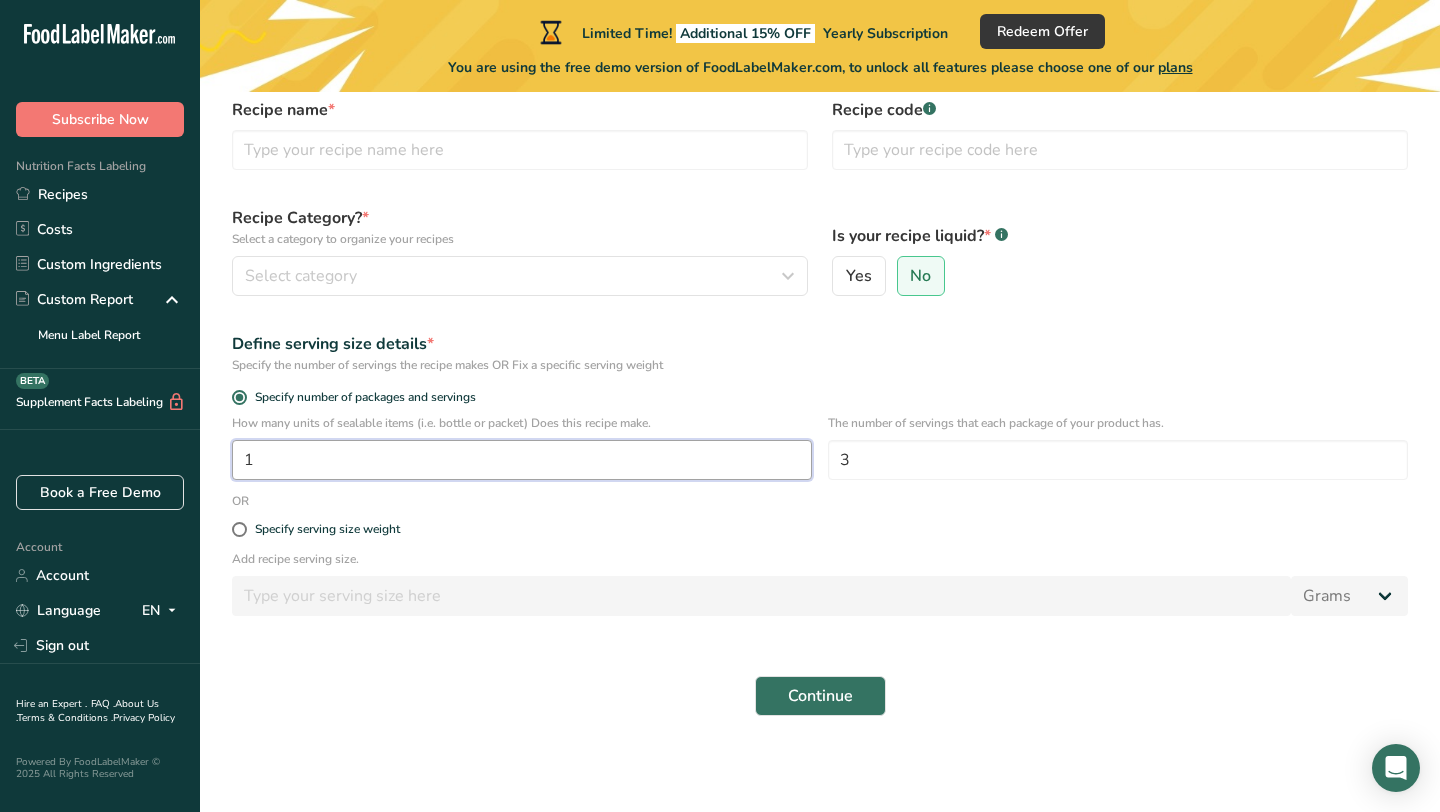 click on "How many units of sealable items (i.e. bottle or packet) Does this recipe make.
1" at bounding box center (522, 447) 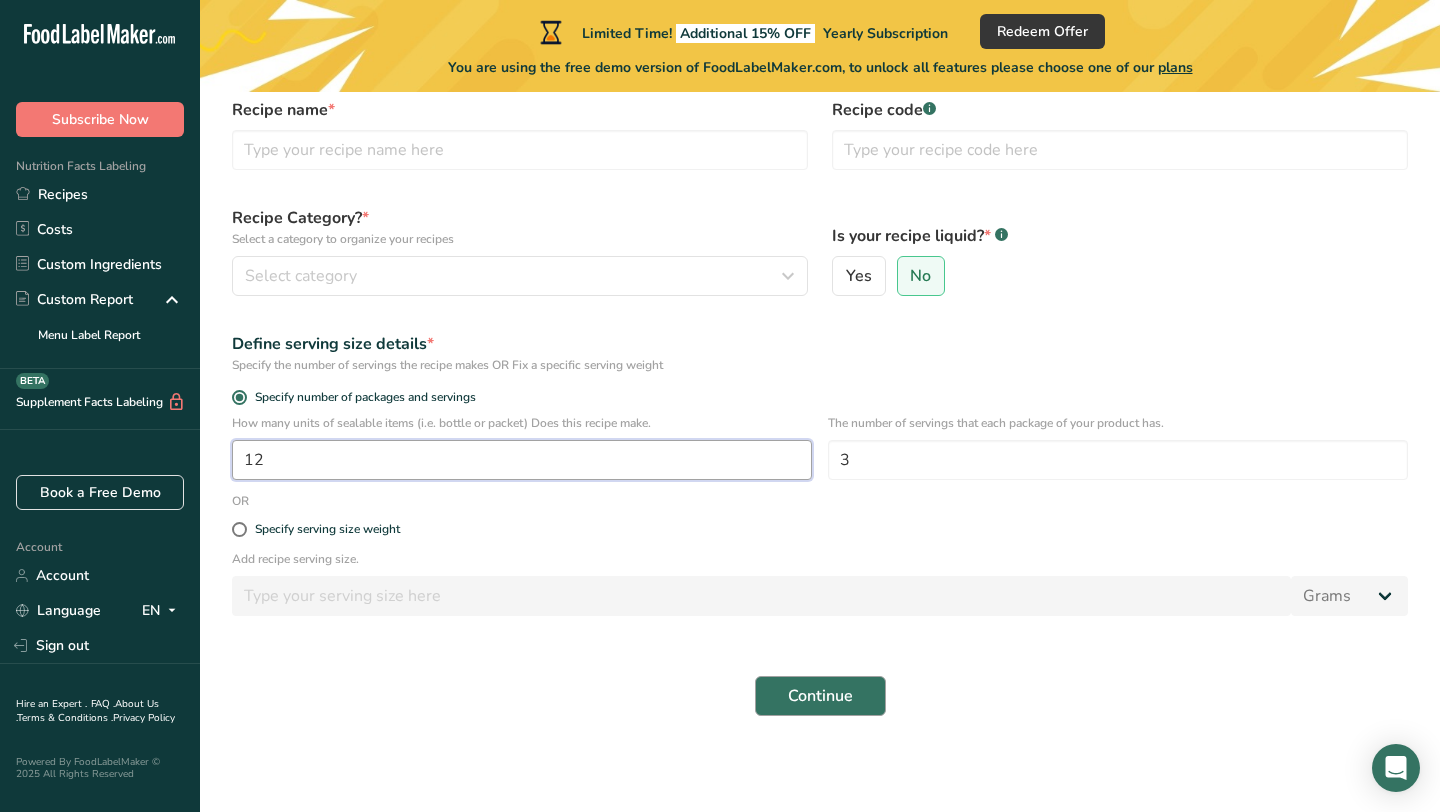 type on "12" 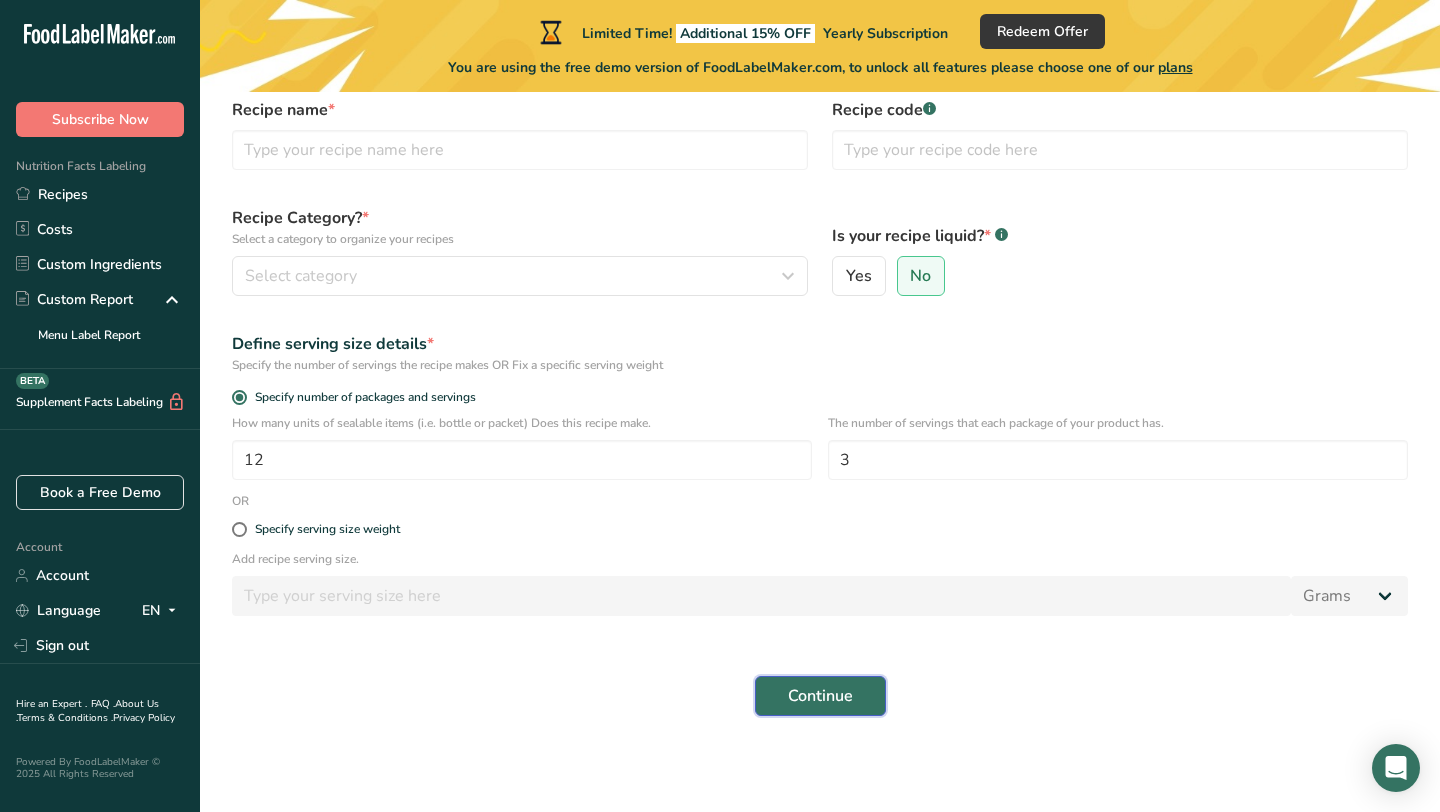 click on "Continue" at bounding box center [820, 696] 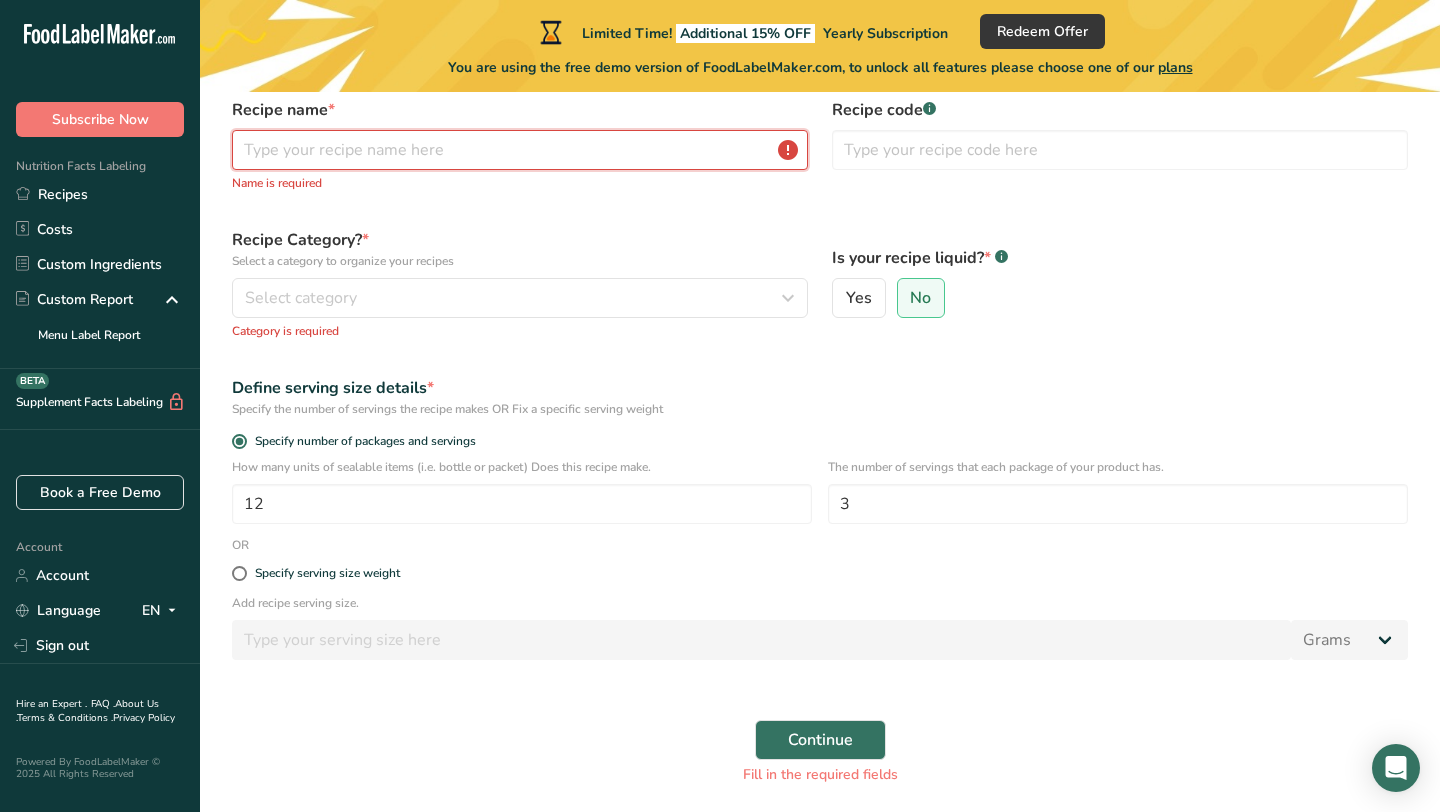 click at bounding box center (520, 150) 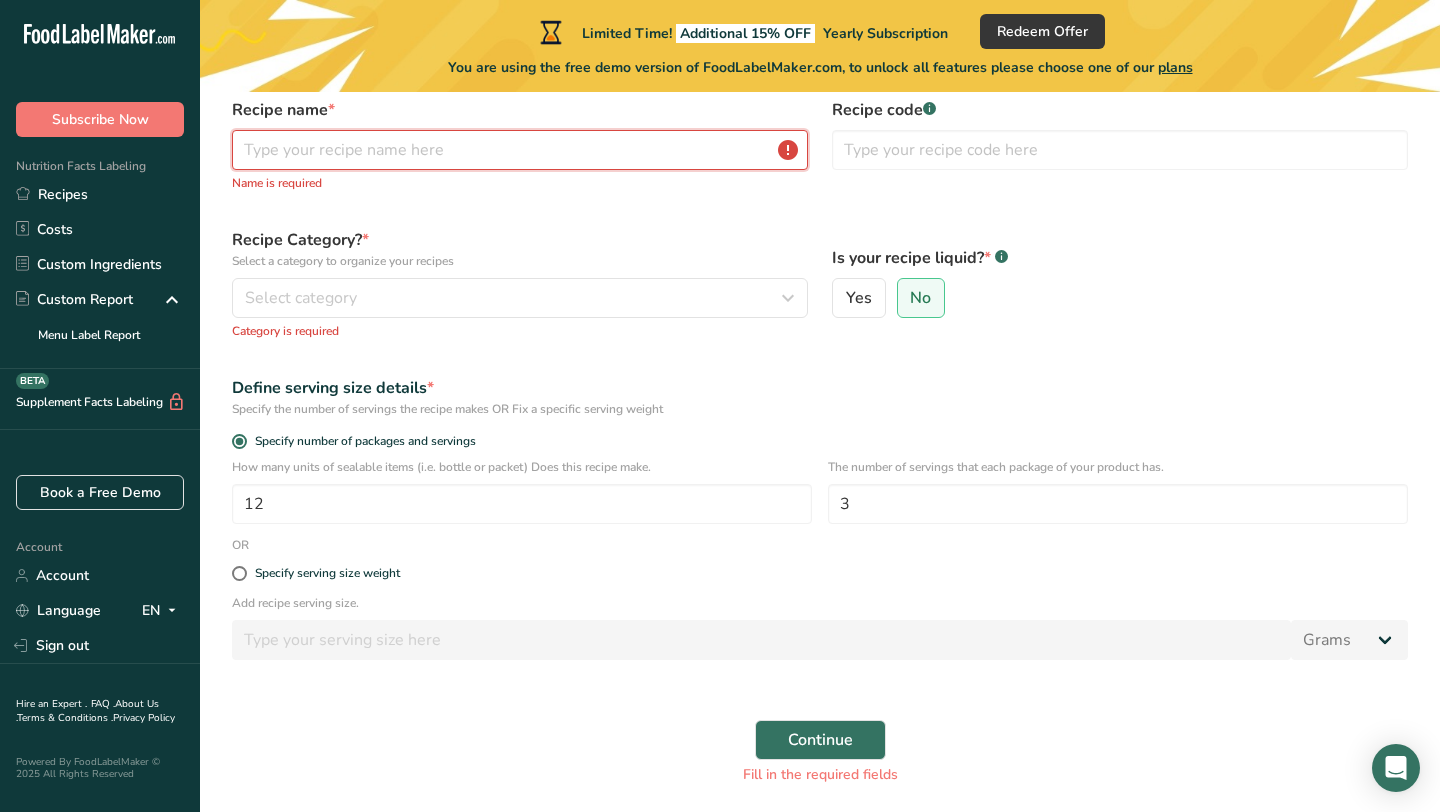 type on "Falafel Paste" 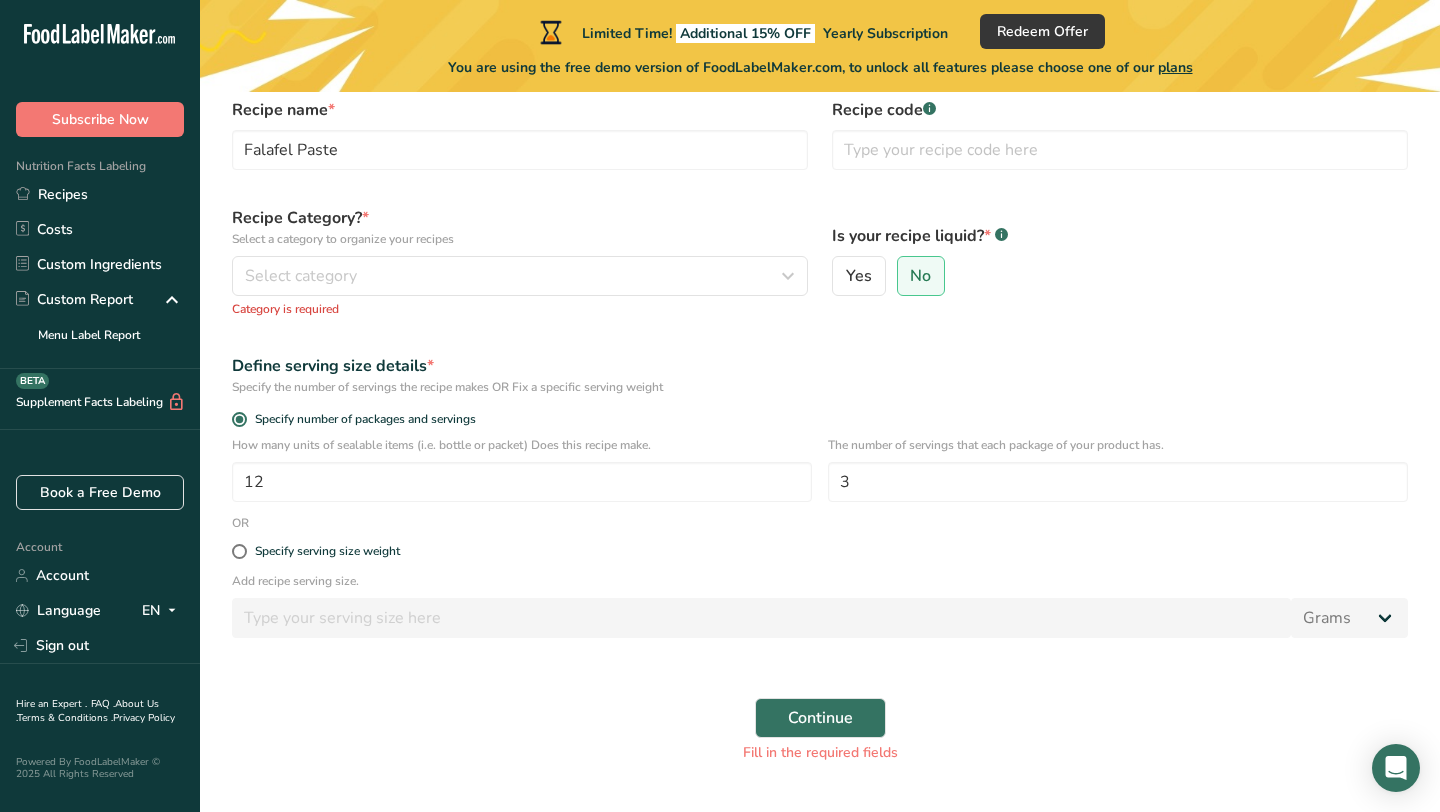 click on "Category is required" at bounding box center [520, 309] 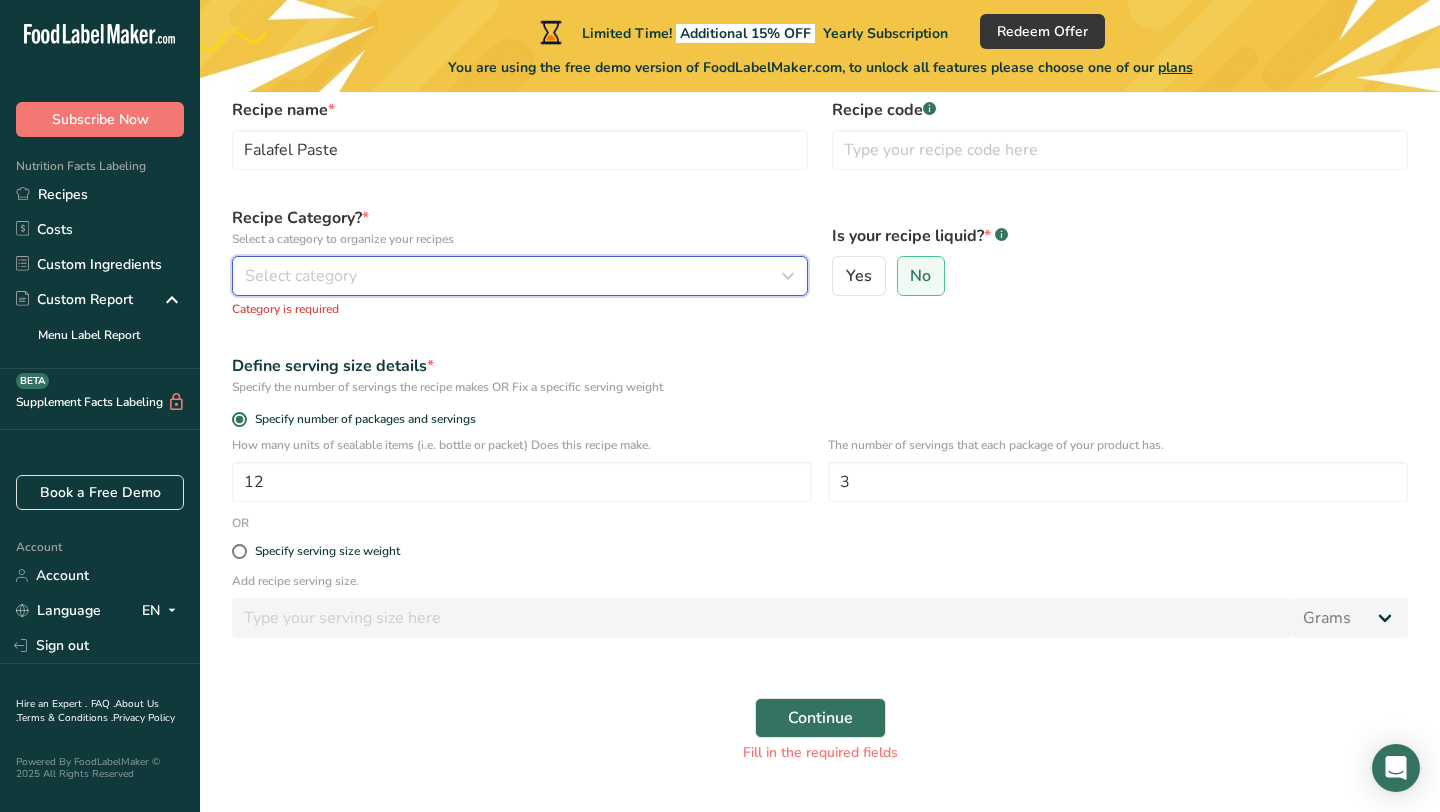 click on "Select category" at bounding box center [514, 276] 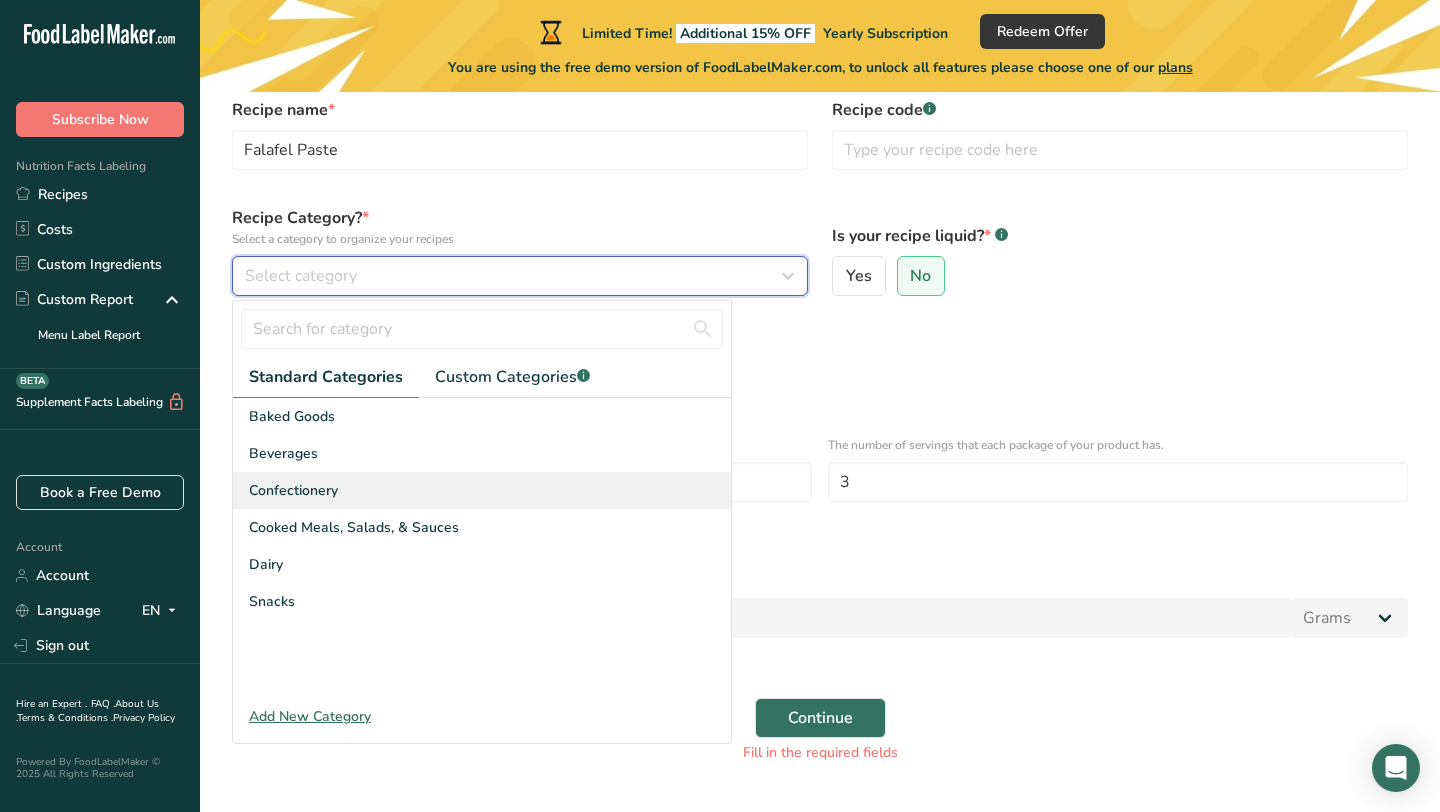 scroll, scrollTop: 121, scrollLeft: 0, axis: vertical 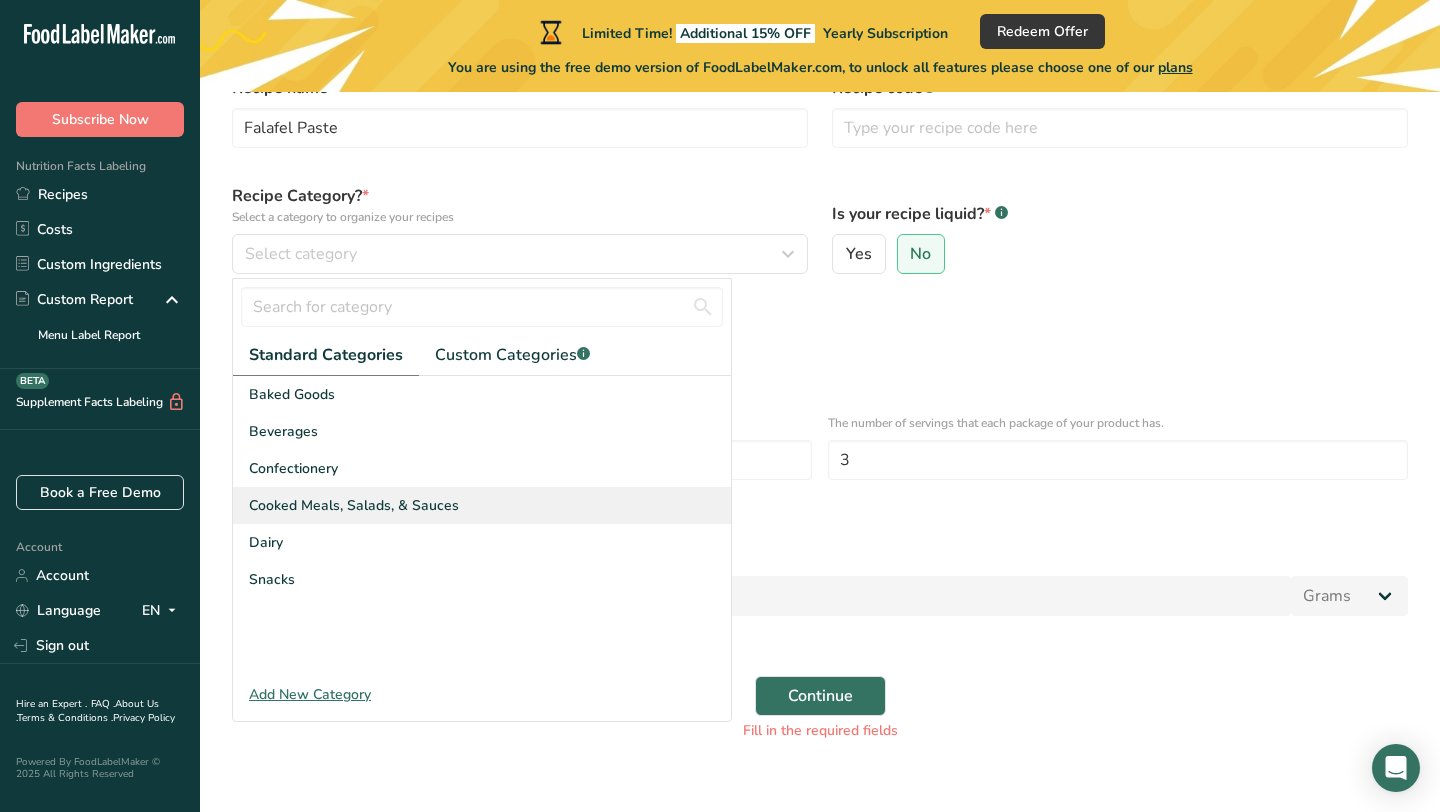 click on "Cooked Meals, Salads, & Sauces" at bounding box center [354, 505] 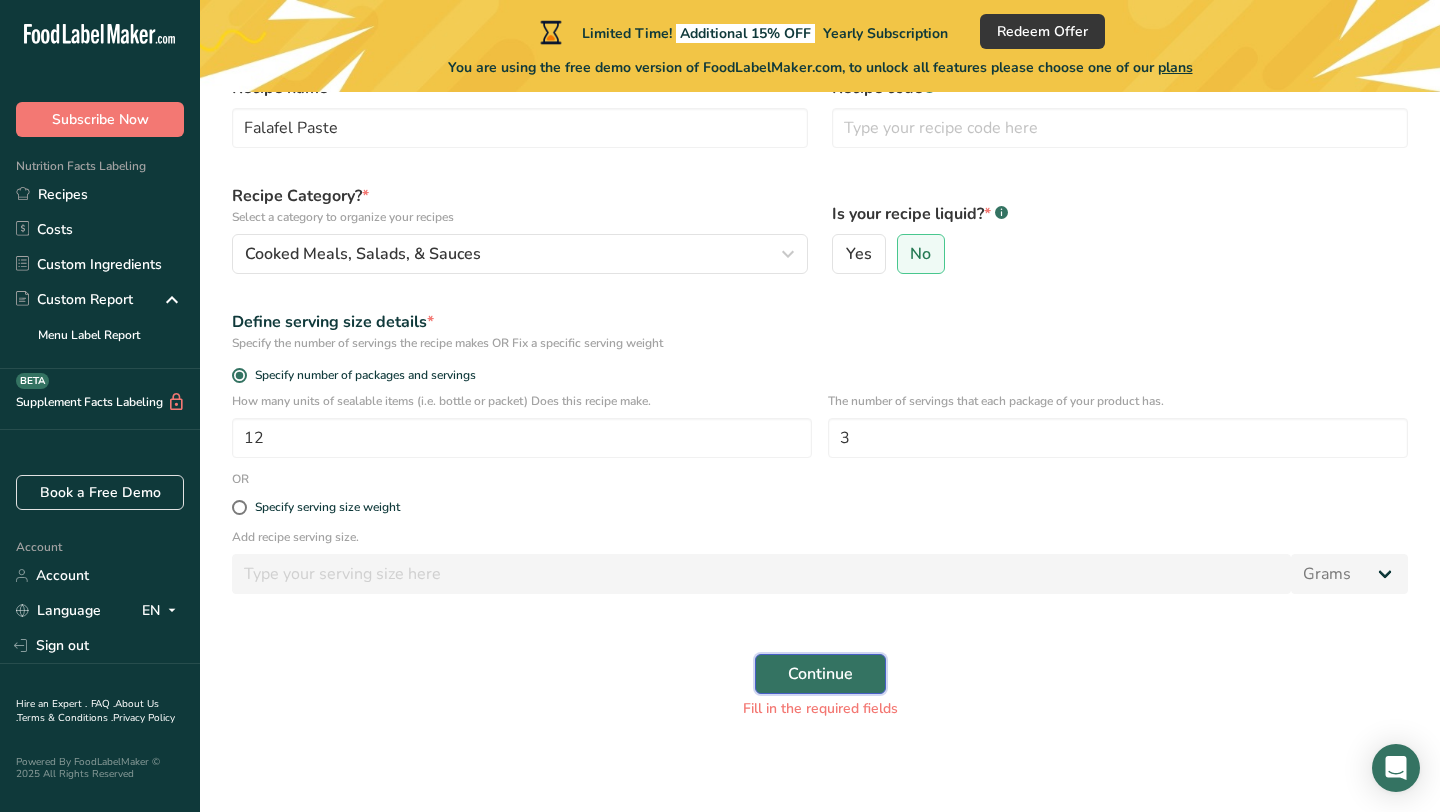 click on "Continue" at bounding box center [820, 674] 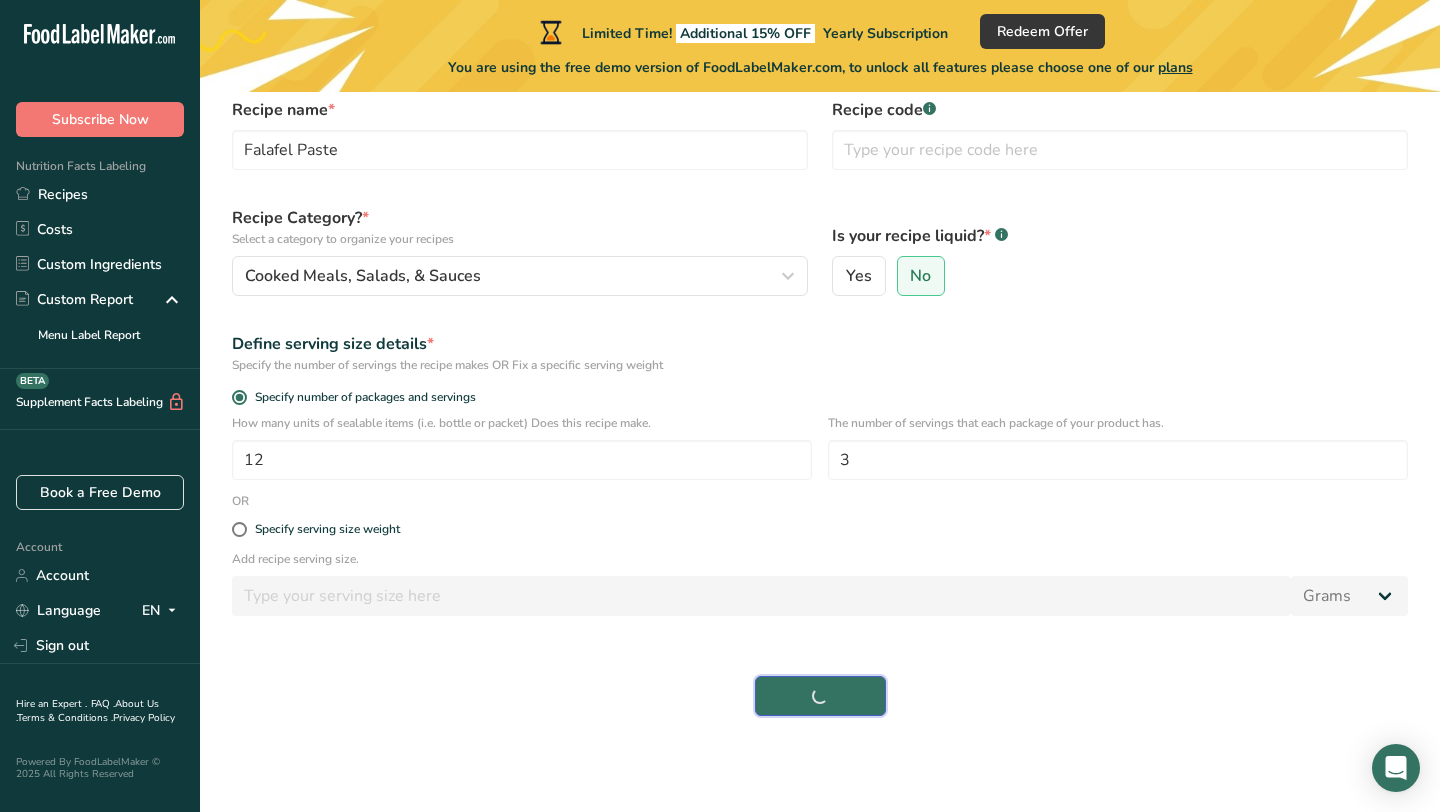 scroll, scrollTop: 99, scrollLeft: 0, axis: vertical 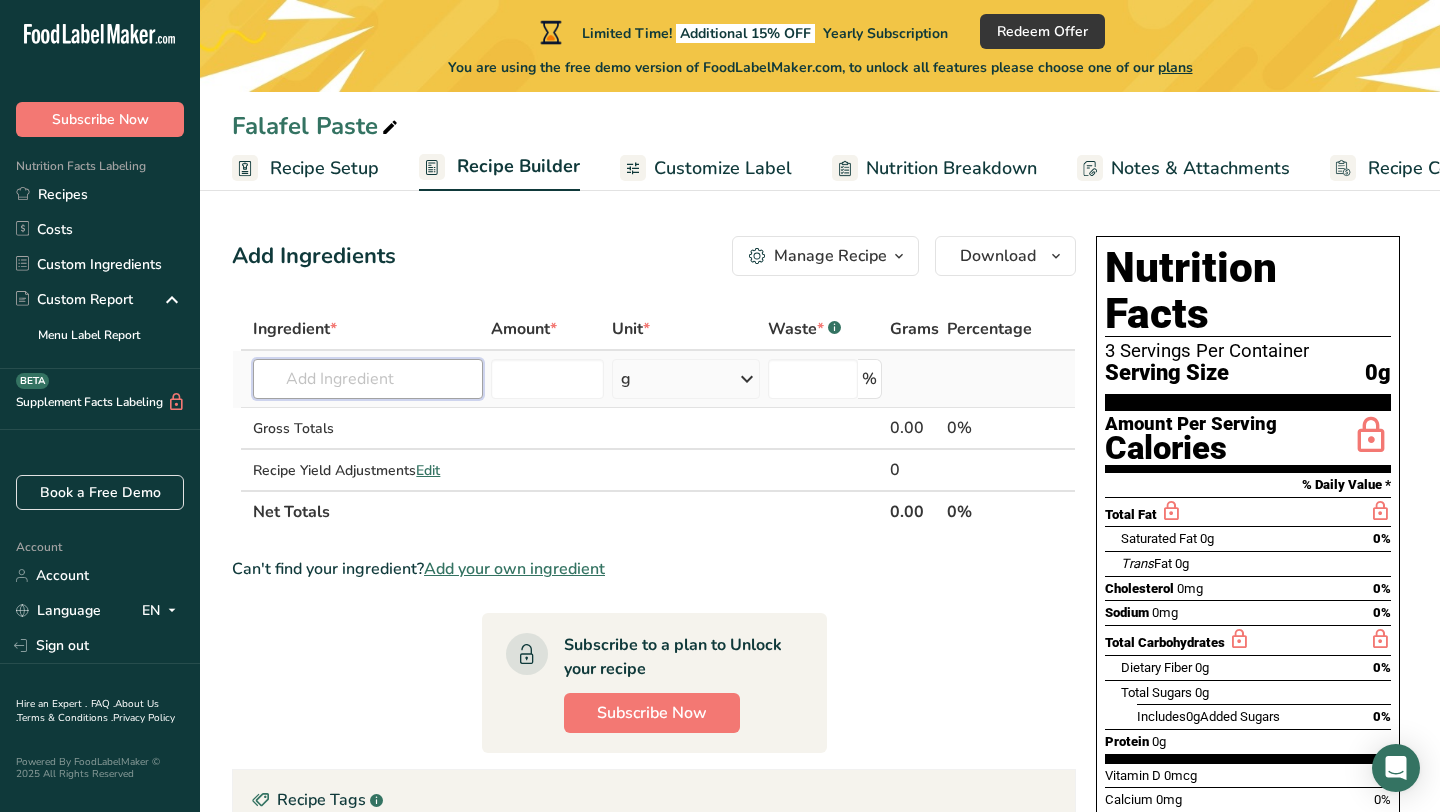 click at bounding box center [368, 379] 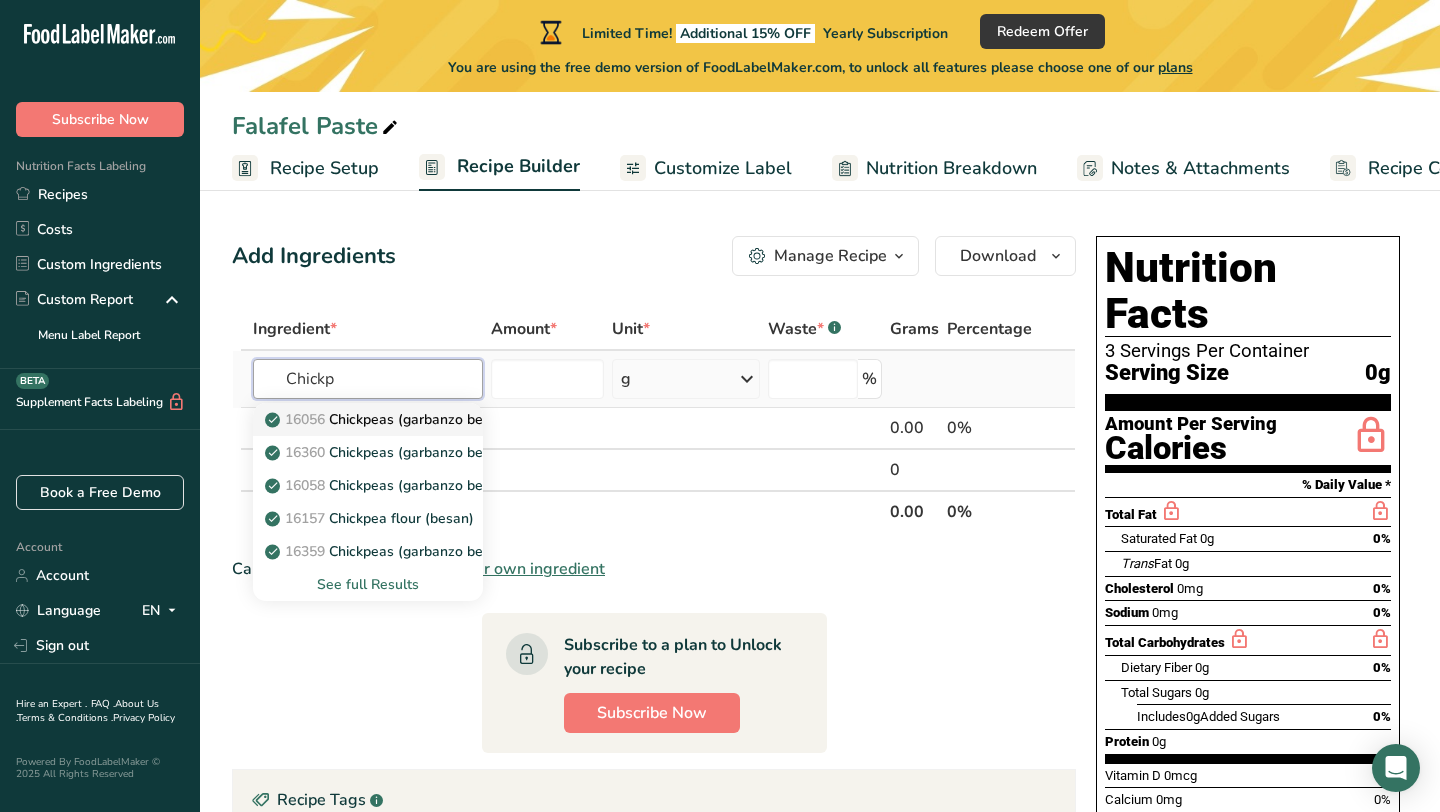 type on "Chickp" 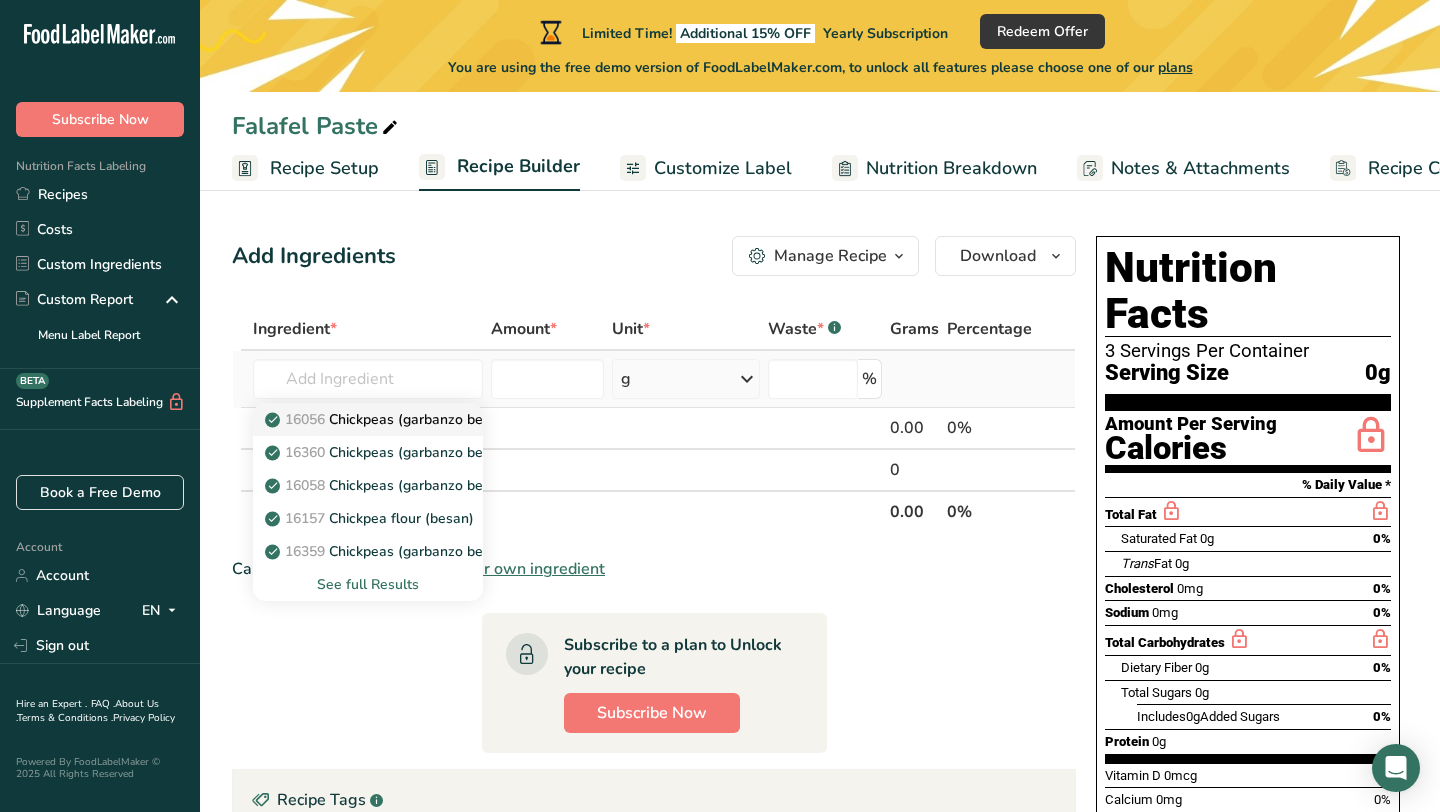 click on "[NUMBER]
Chickpeas (garbanzo beans, bengal gram), mature seeds, raw" at bounding box center (497, 419) 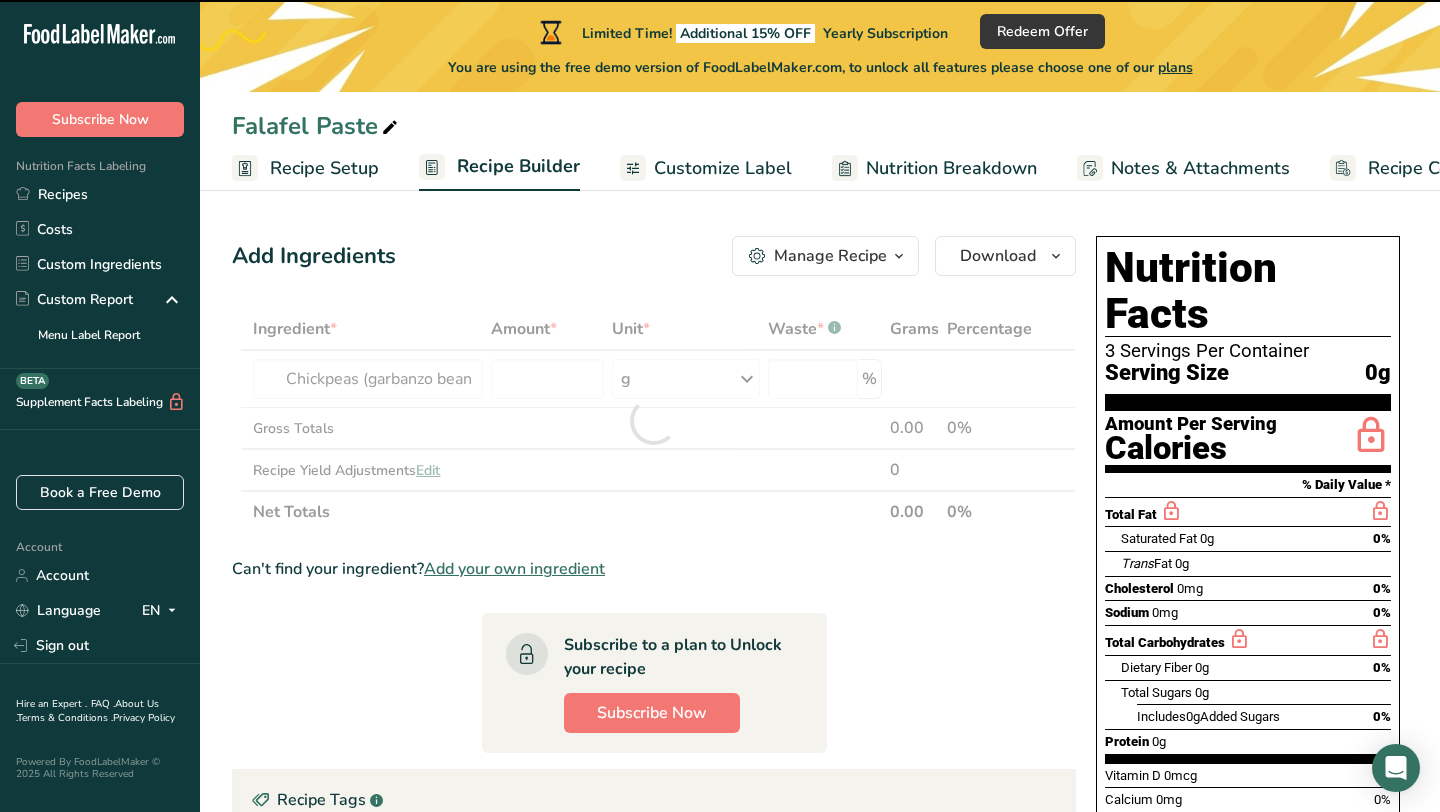 type on "0" 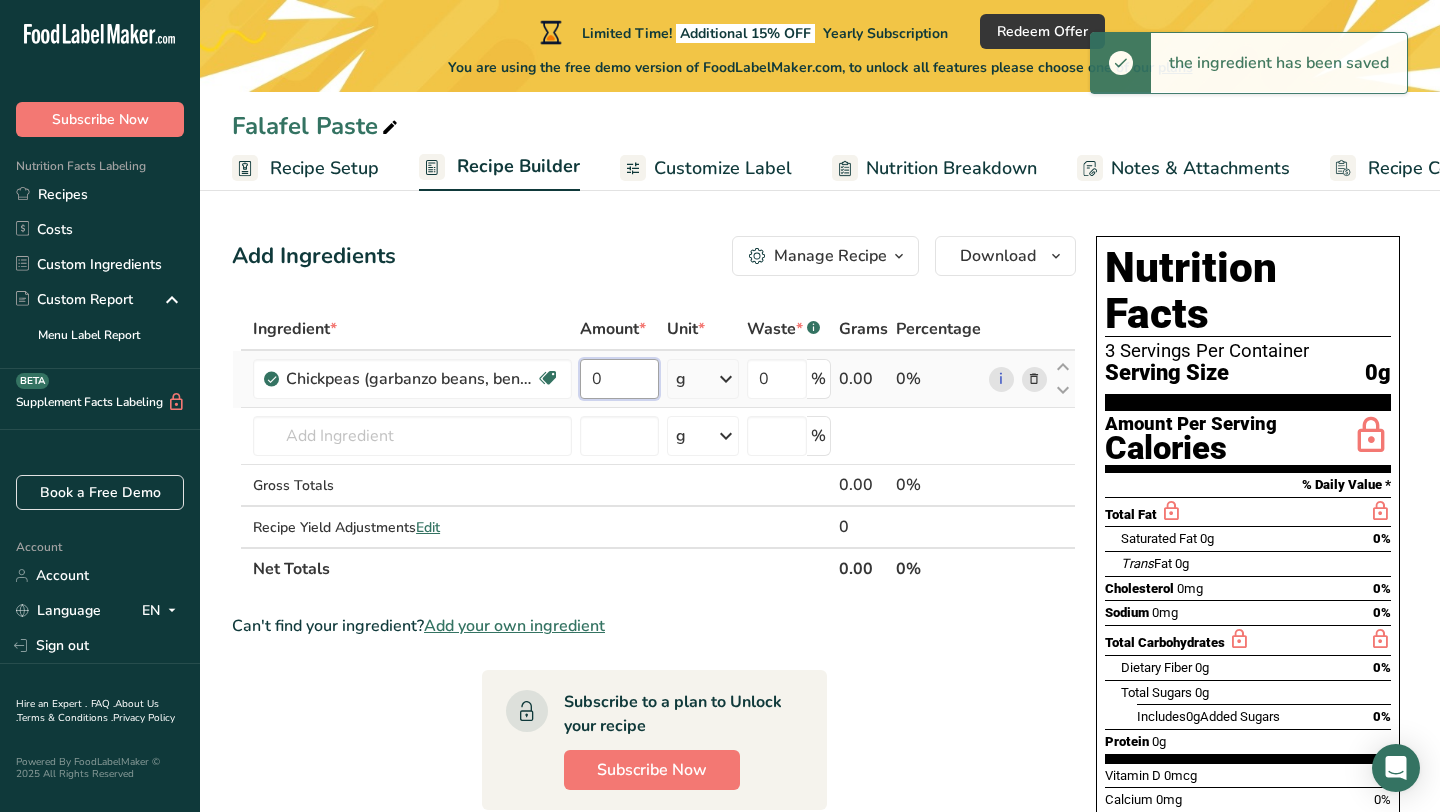 click on "0" at bounding box center [619, 379] 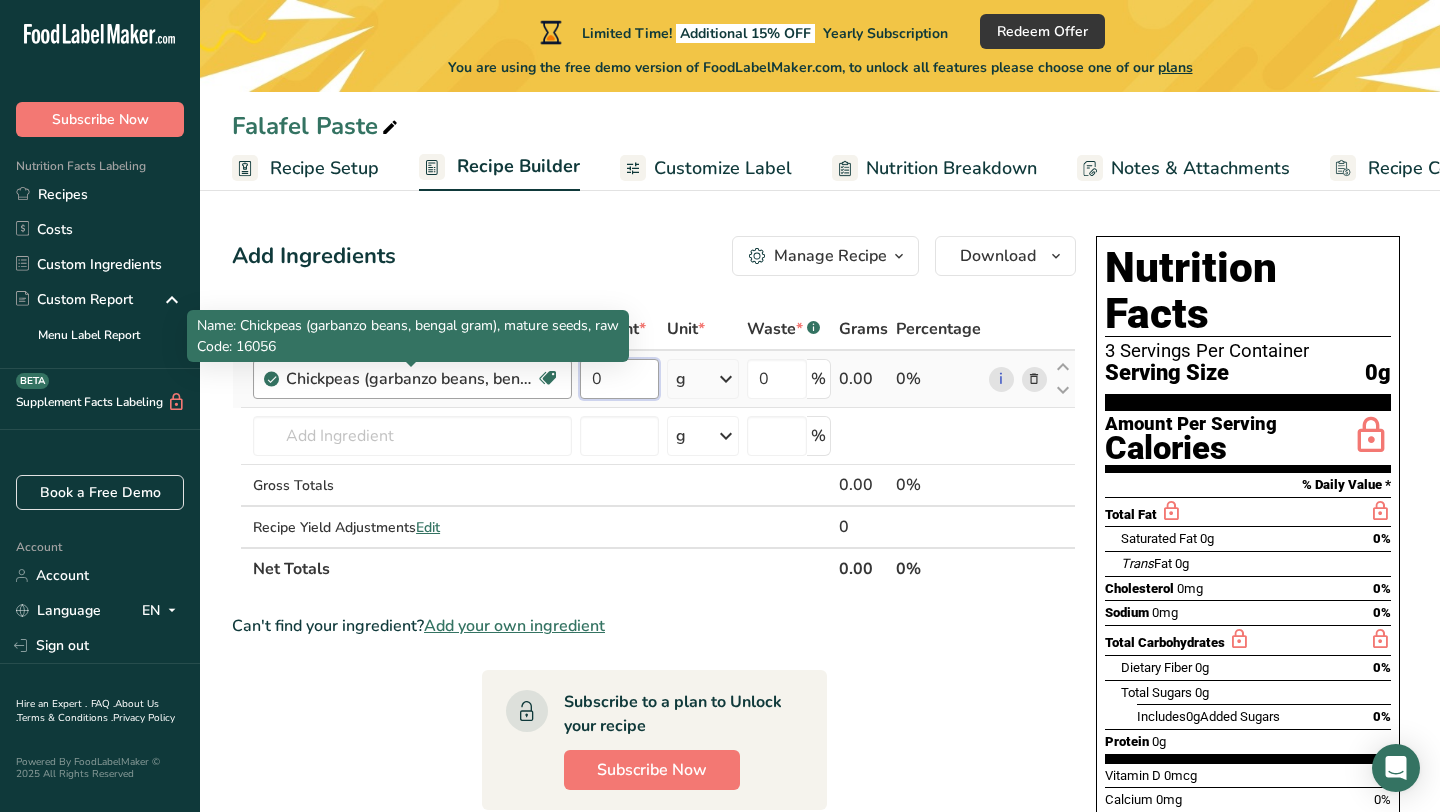 drag, startPoint x: 611, startPoint y: 382, endPoint x: 525, endPoint y: 382, distance: 86 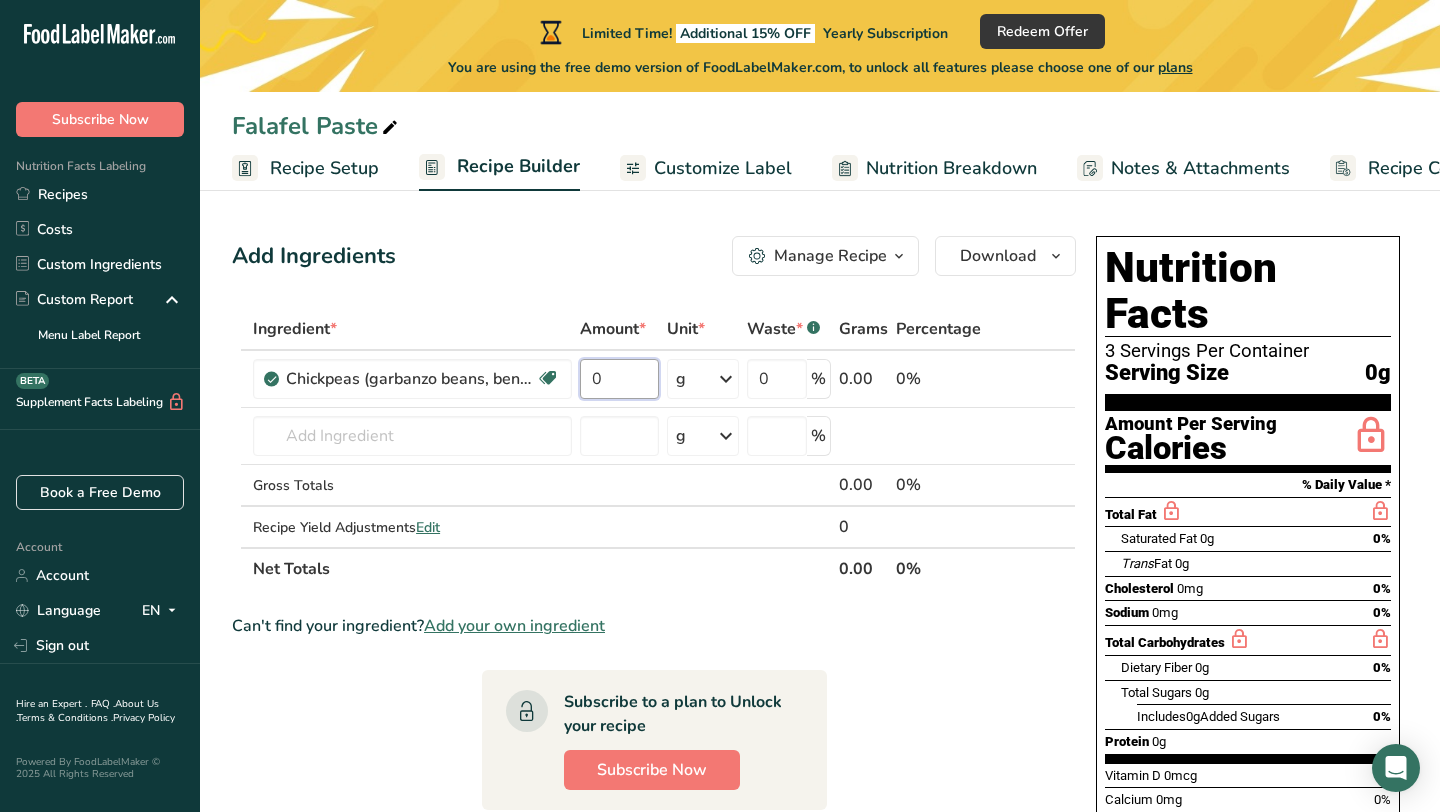 scroll, scrollTop: 17, scrollLeft: 0, axis: vertical 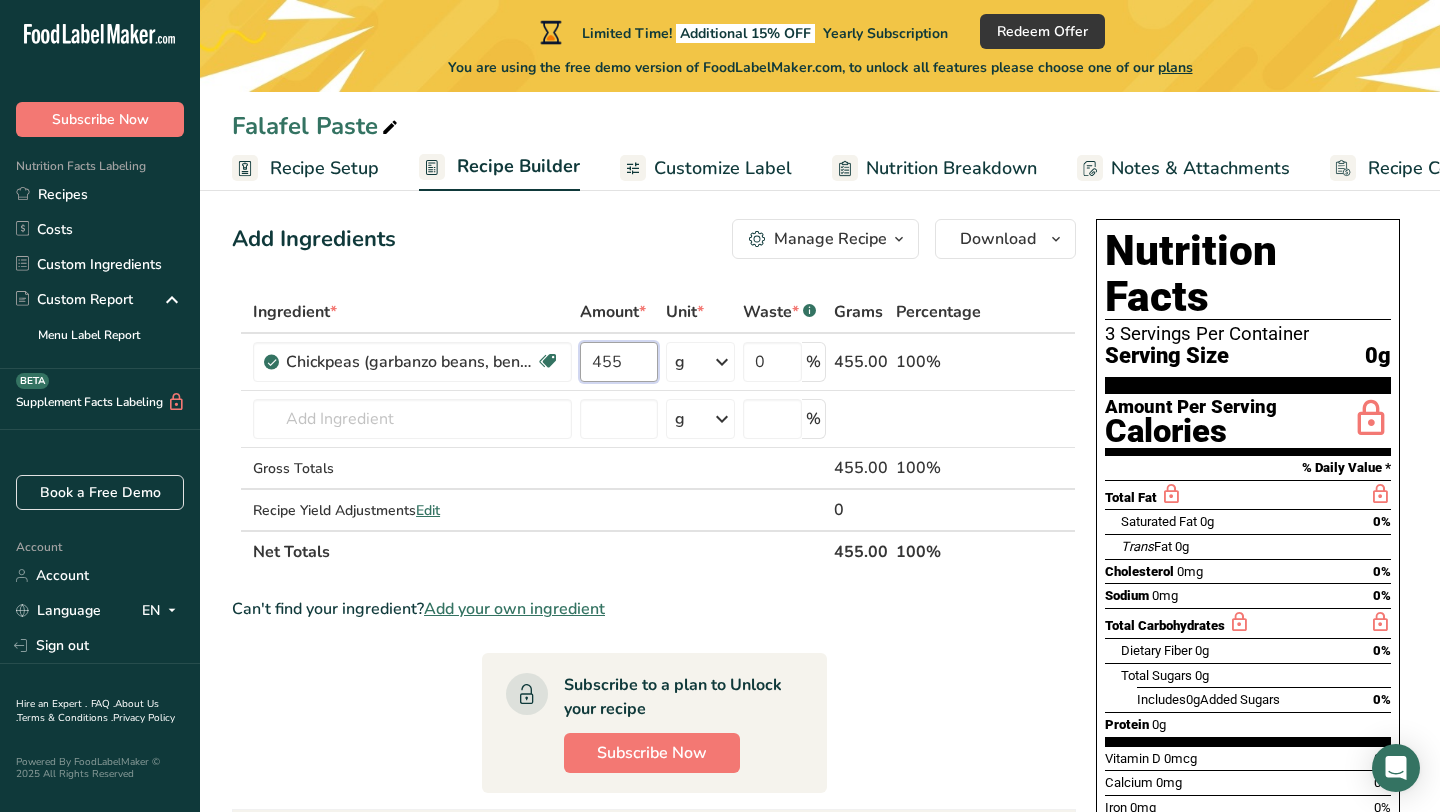type on "455" 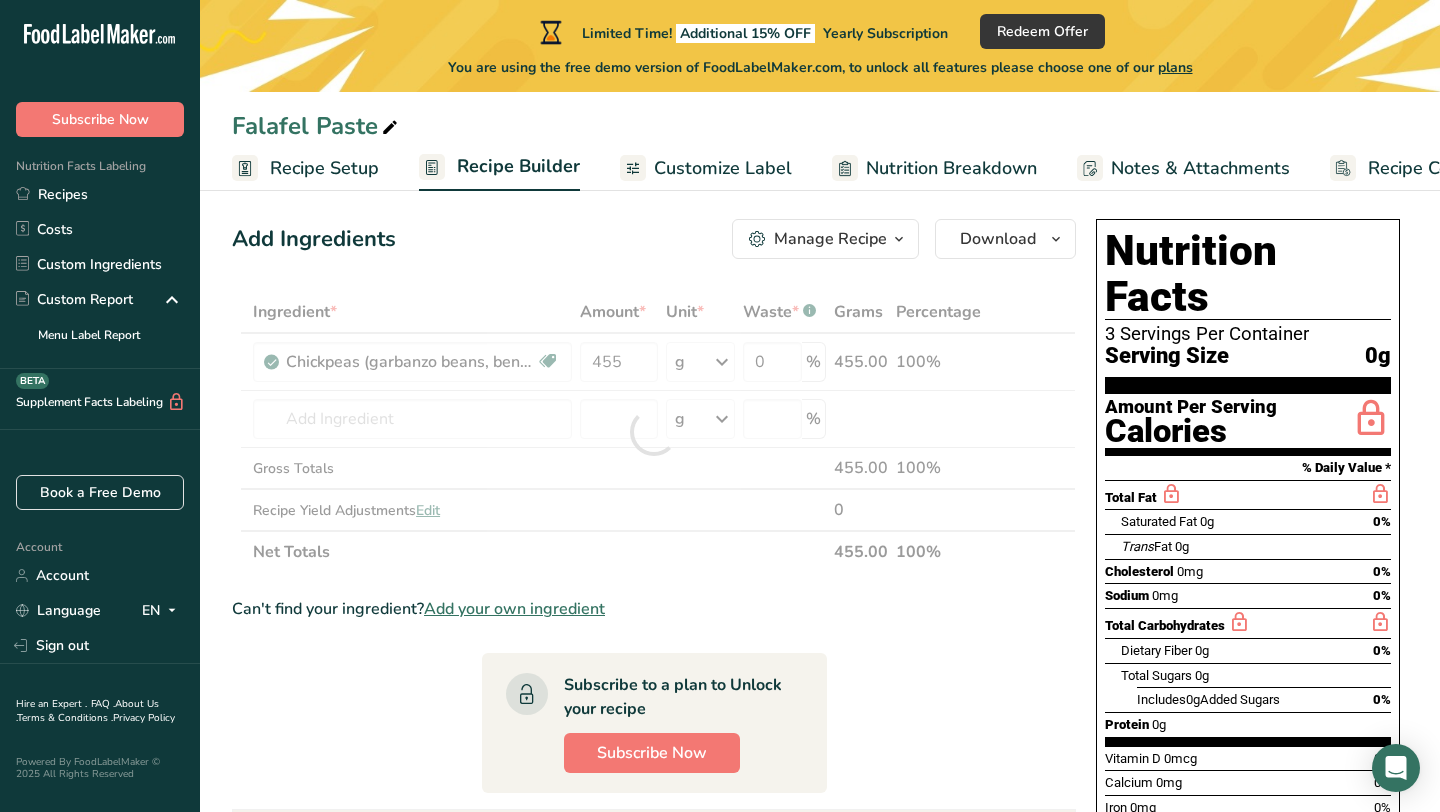 click on "Add Ingredients
Manage Recipe         Delete Recipe             Duplicate Recipe               Scale Recipe               Save as Sub-Recipe   .a-a{fill:#347362;}.b-a{fill:#fff;}                                 Nutrition Breakdown                 Recipe Card
NEW
Amino Acids Pattern Report             Activity History
Download
Choose your preferred label style
Standard FDA label
Standard FDA label
The most common format for nutrition facts labels in compliance with the FDA's typeface, style and requirements
Tabular FDA label
A label format compliant with the FDA regulations presented in a tabular (horizontal) display.
Linear FDA label
A simple linear display for small sized packages.
Simplified FDA label" at bounding box center (660, 759) 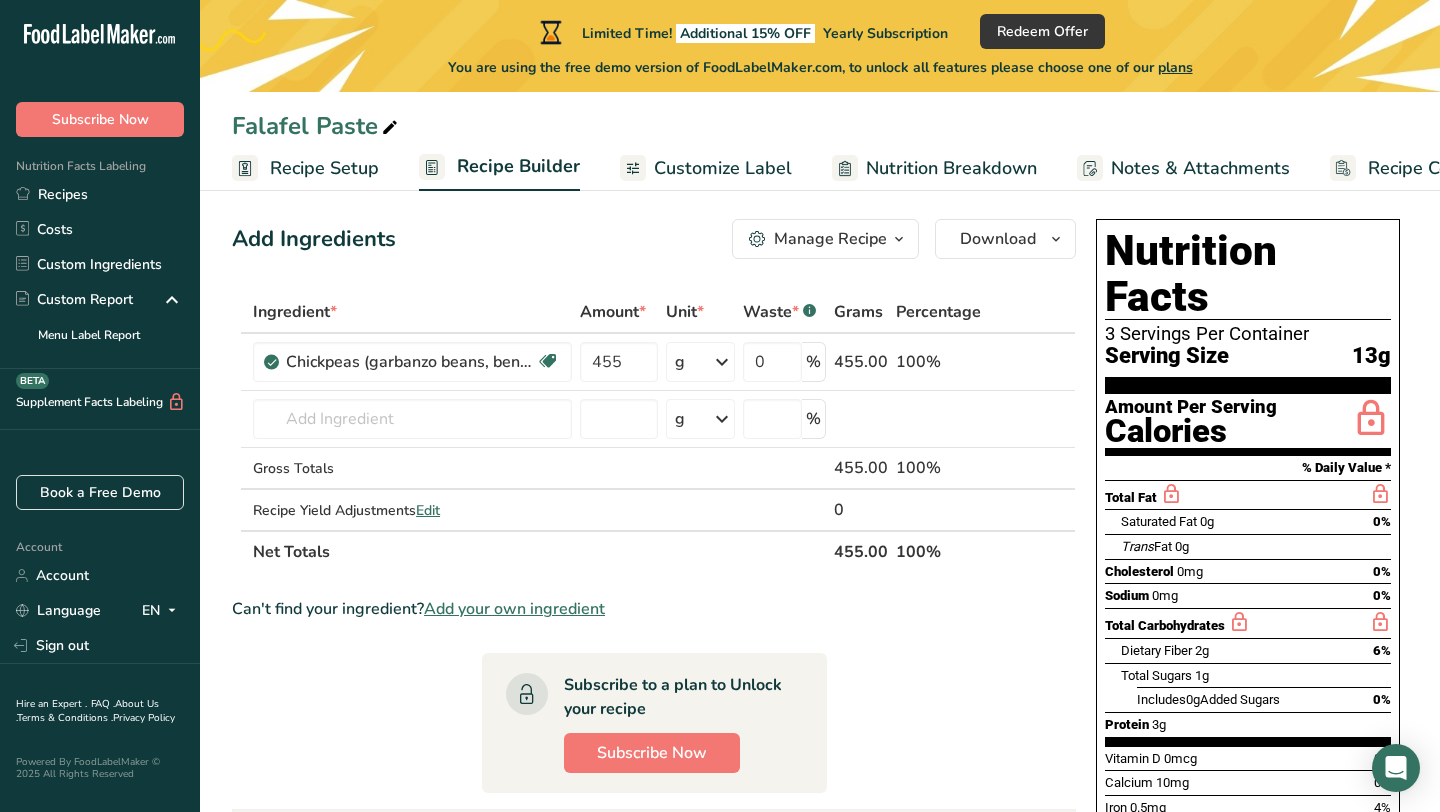 scroll, scrollTop: 28, scrollLeft: 0, axis: vertical 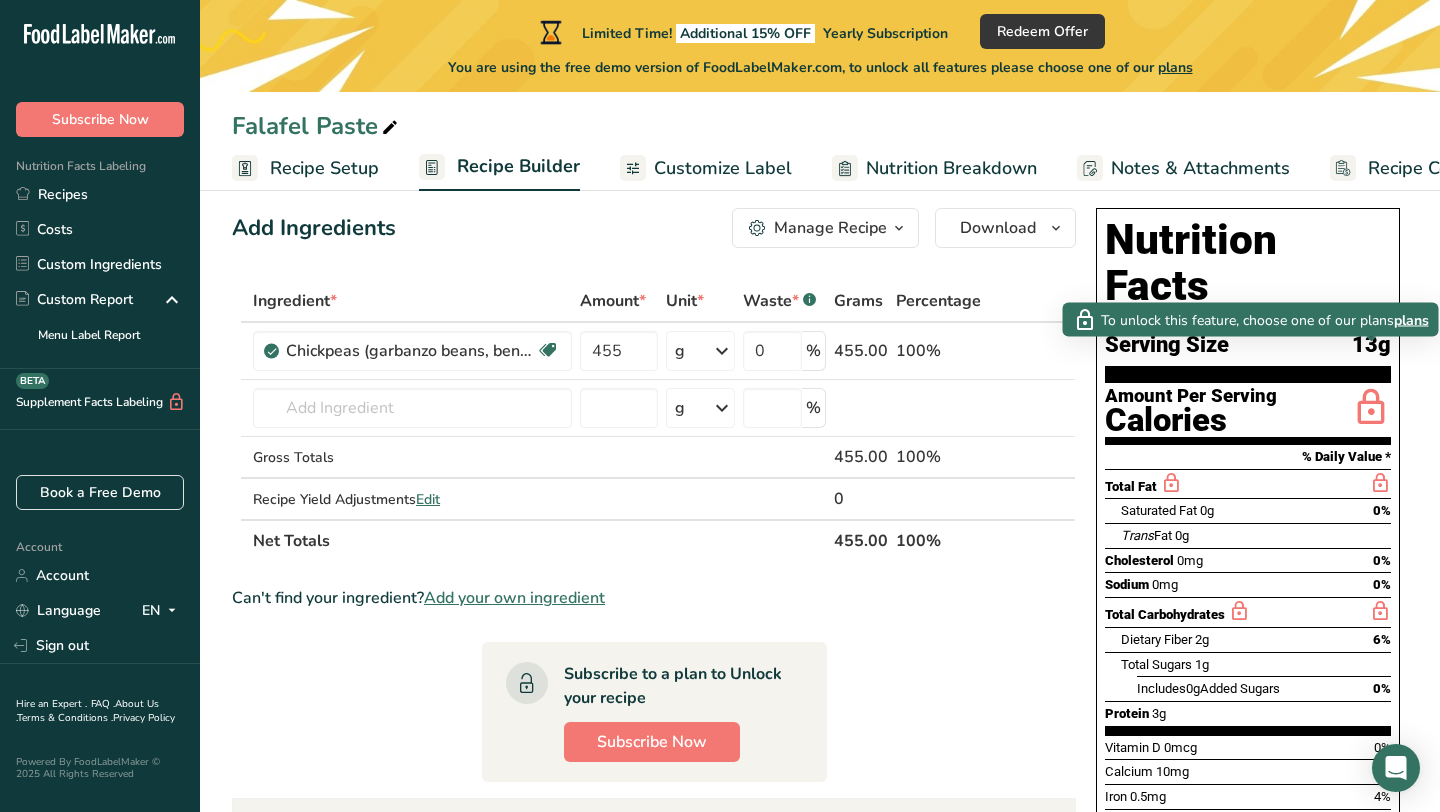 click on "plans" at bounding box center [1411, 319] 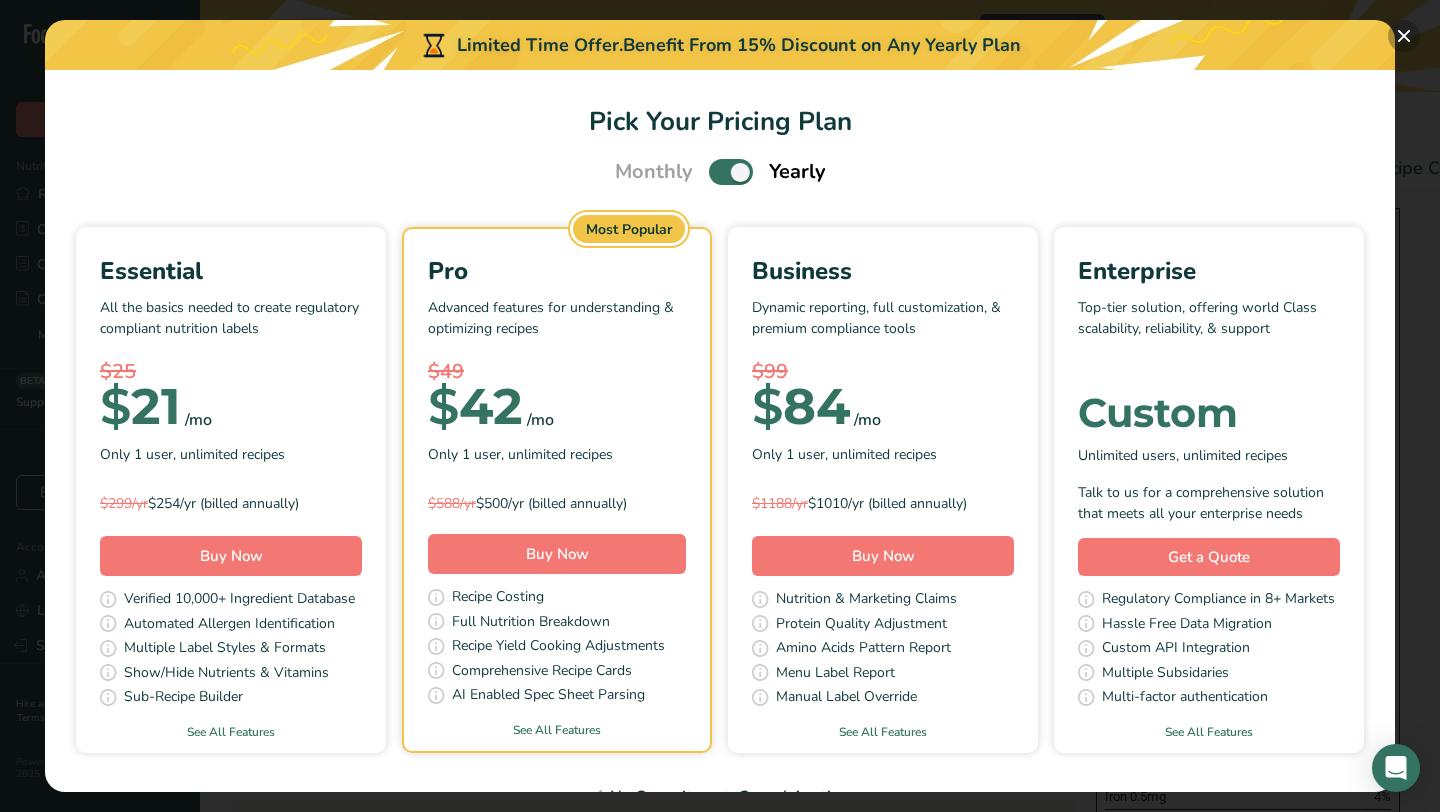 click at bounding box center [1404, 36] 